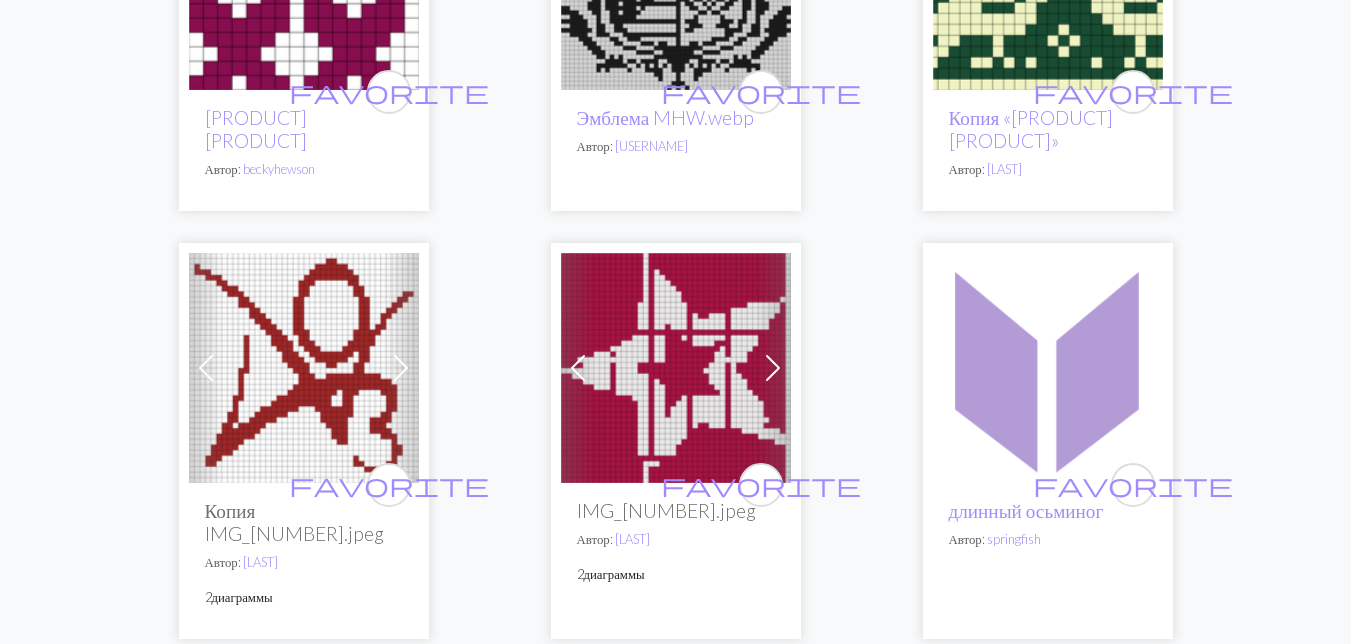 scroll, scrollTop: 1878, scrollLeft: 0, axis: vertical 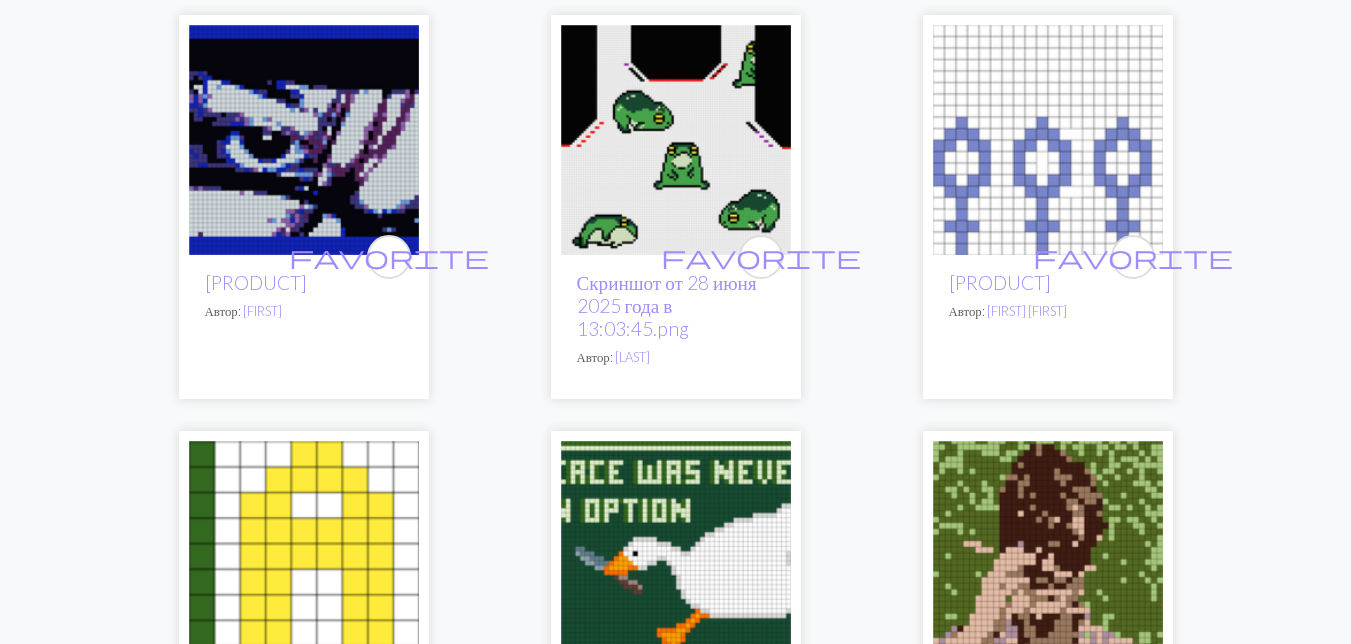 click at bounding box center [676, 140] 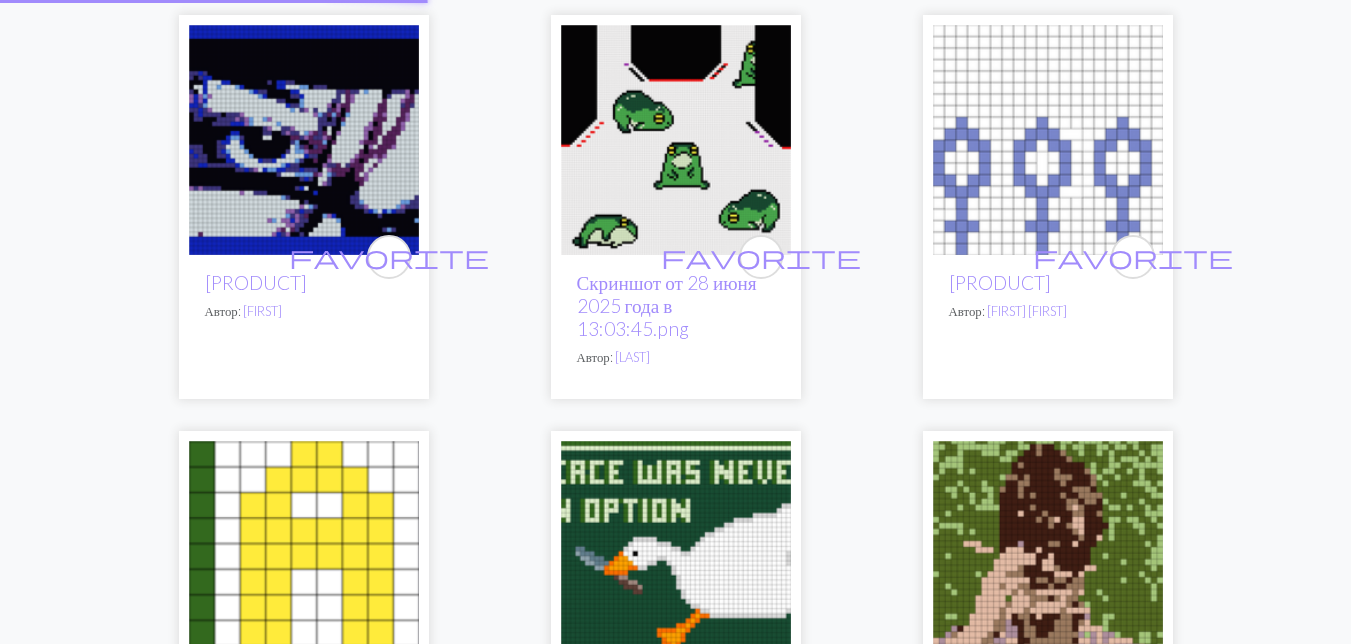 scroll, scrollTop: 0, scrollLeft: 0, axis: both 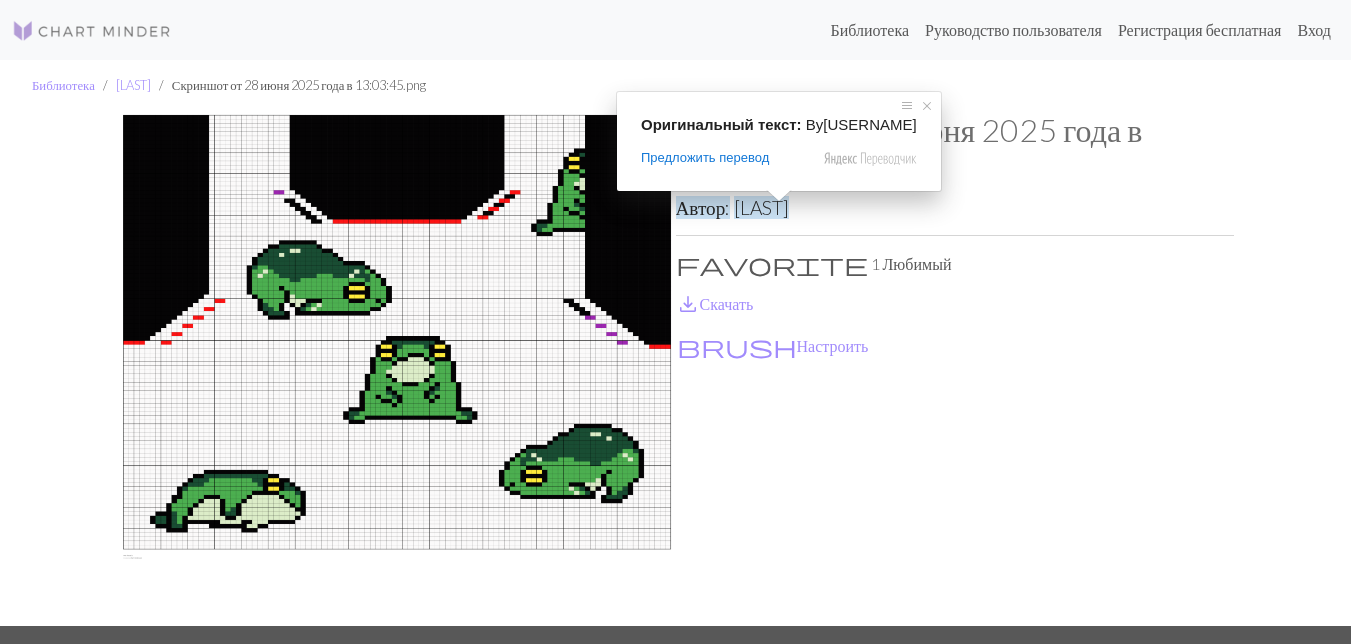 click on "[LAST]" at bounding box center [761, 207] 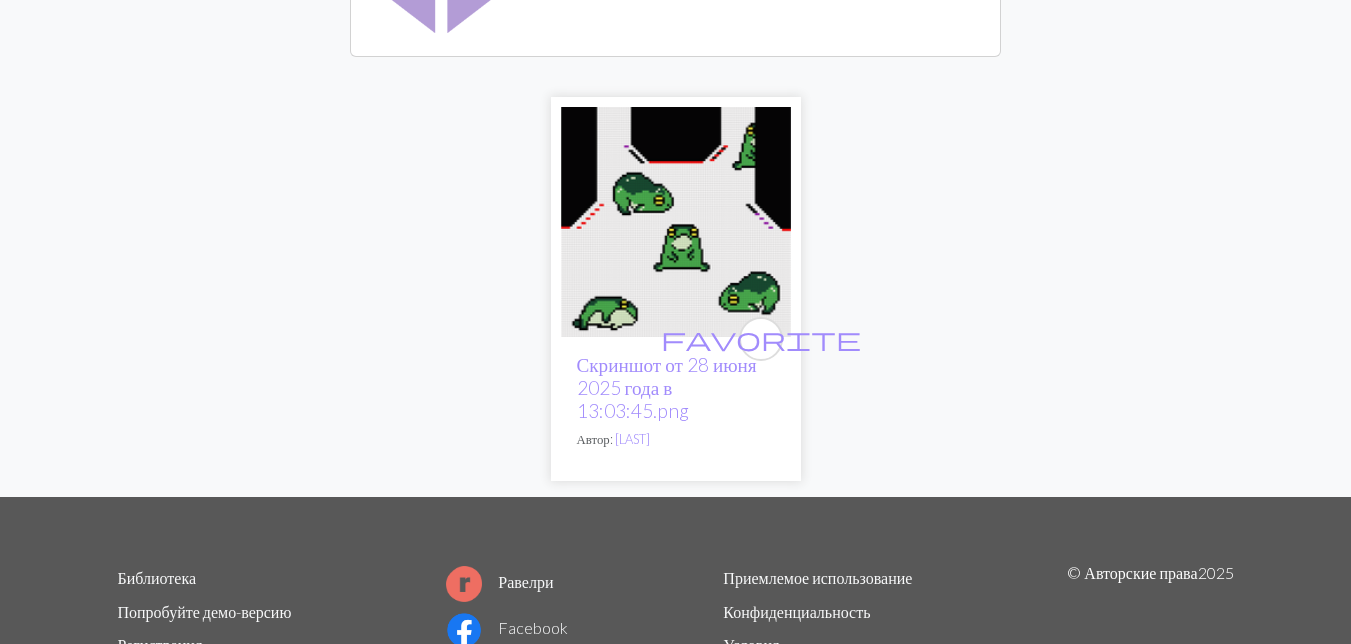 scroll, scrollTop: 445, scrollLeft: 0, axis: vertical 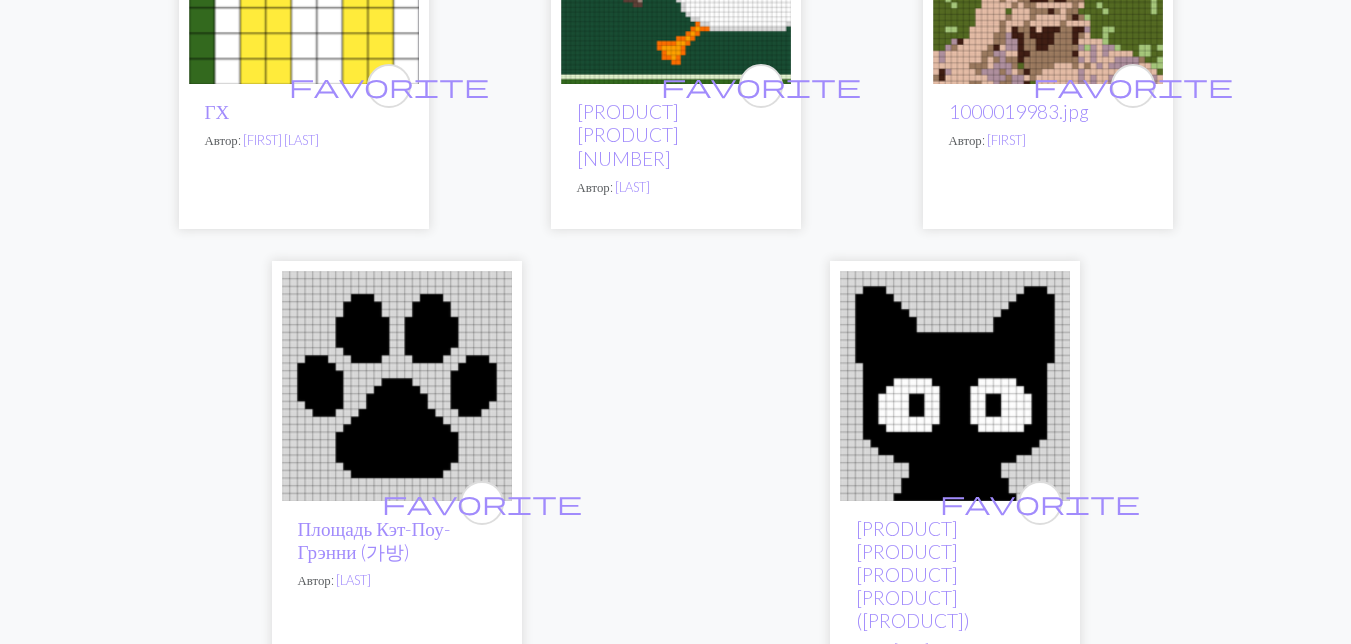 click on "64" at bounding box center [710, 737] 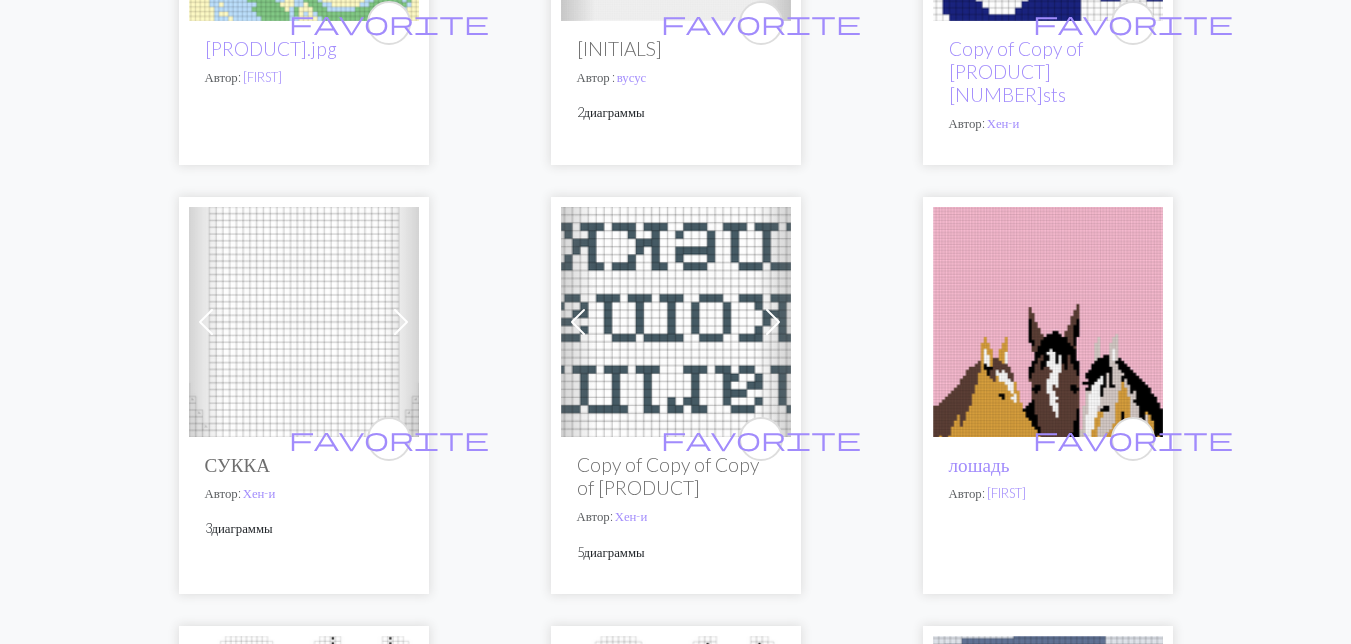 scroll, scrollTop: 1800, scrollLeft: 0, axis: vertical 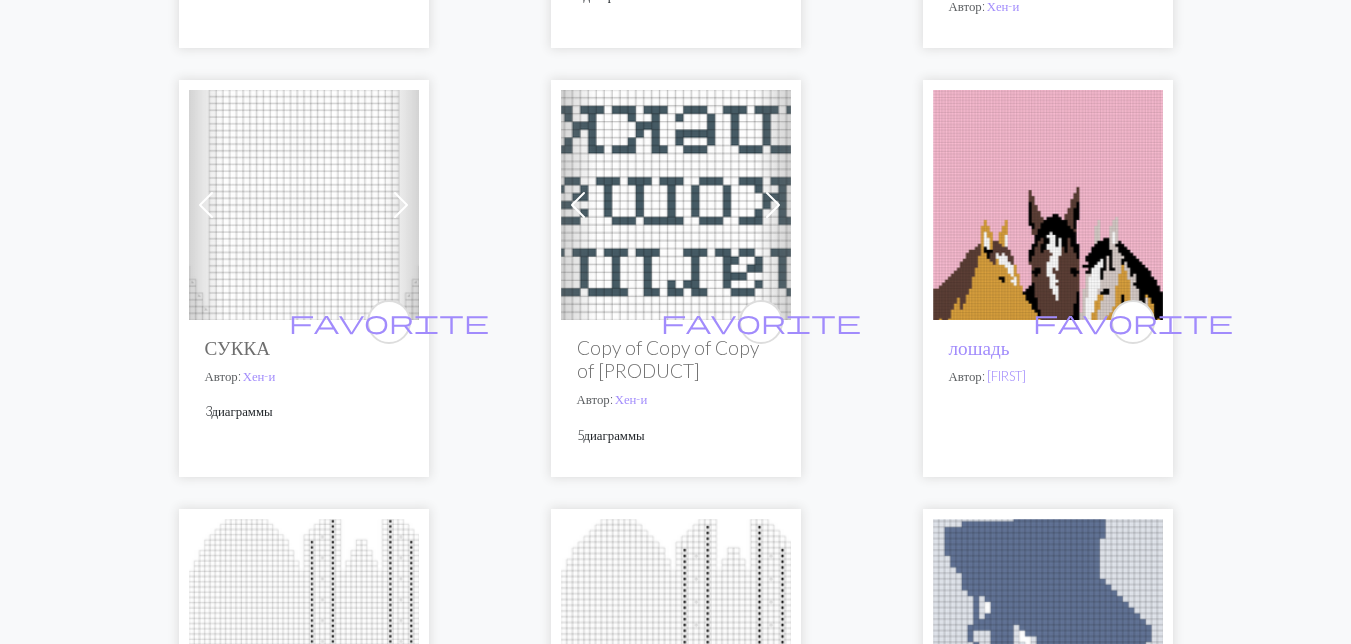 click at bounding box center [1048, 205] 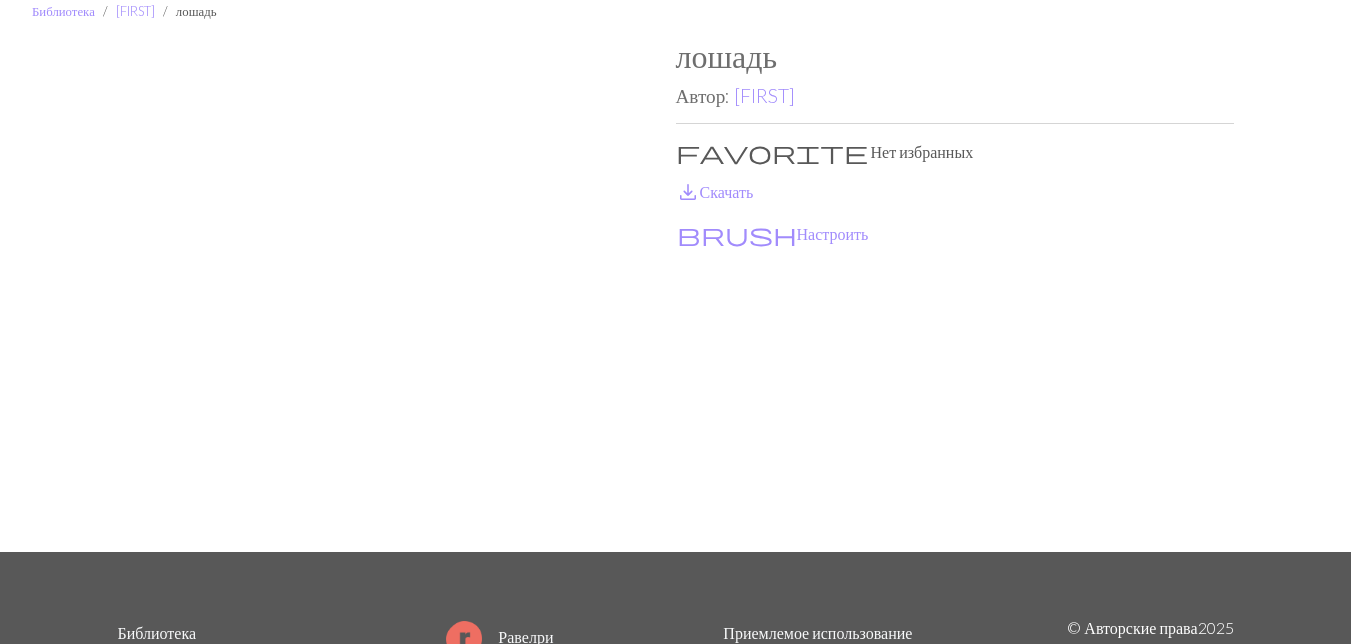scroll, scrollTop: 200, scrollLeft: 0, axis: vertical 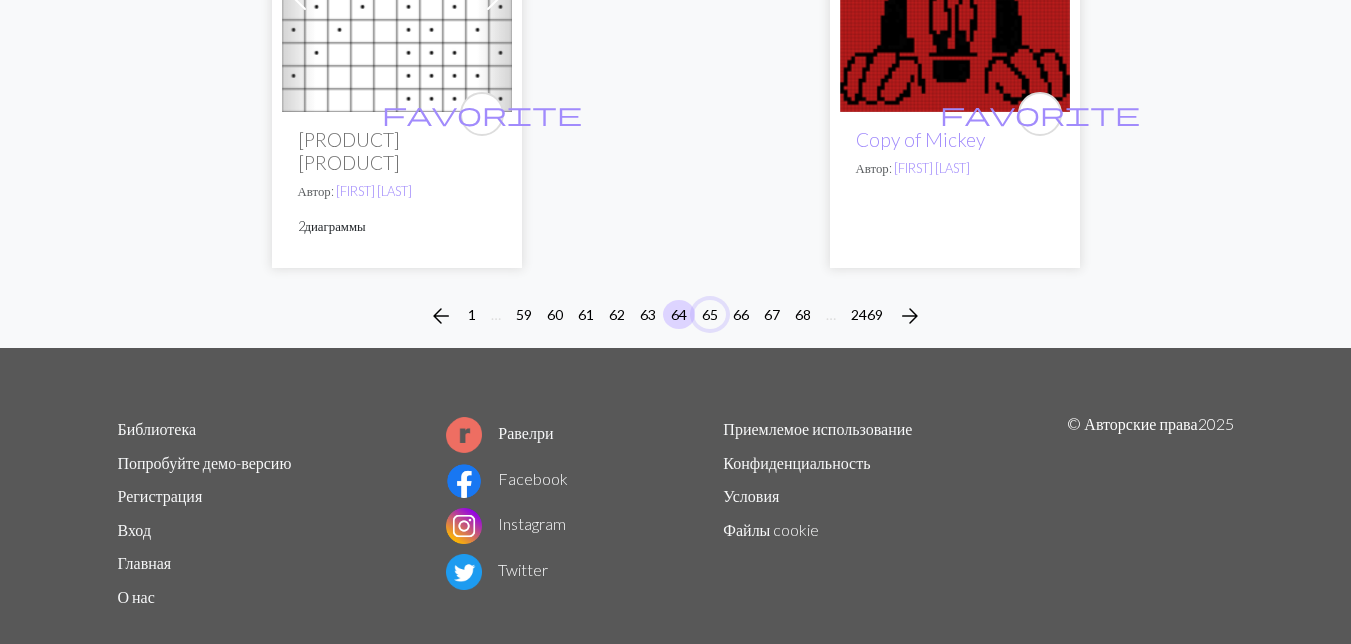 click on "65" at bounding box center [710, 314] 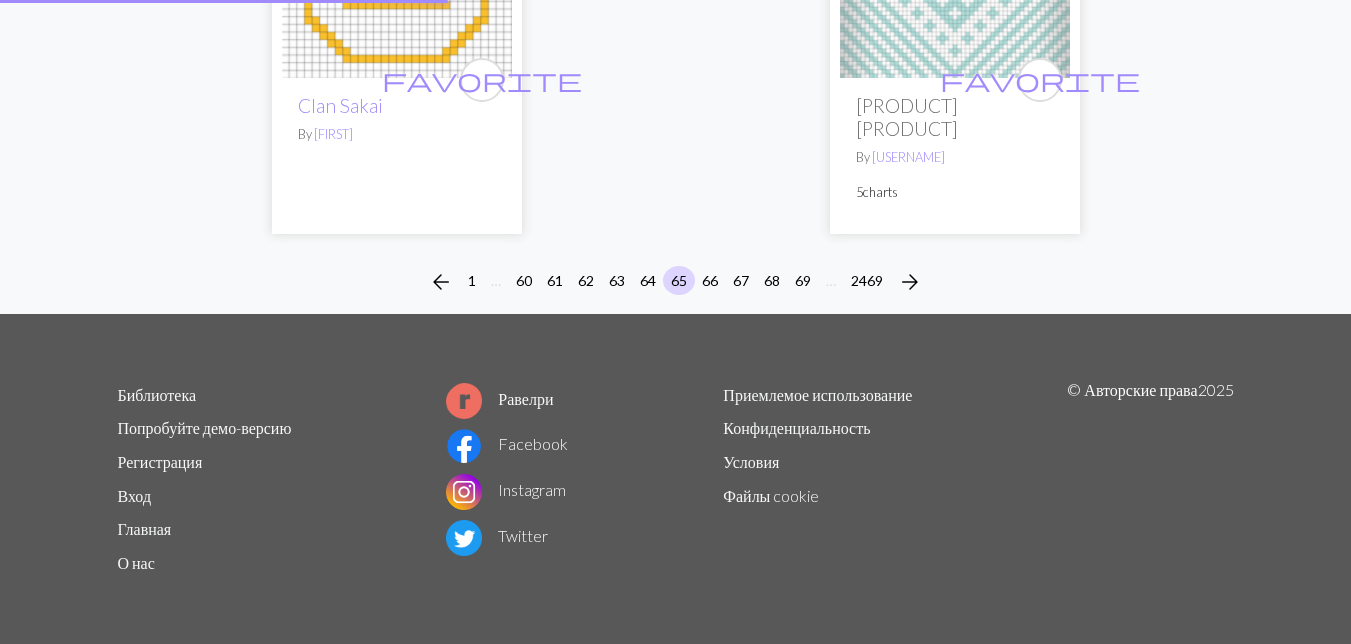 scroll, scrollTop: 0, scrollLeft: 0, axis: both 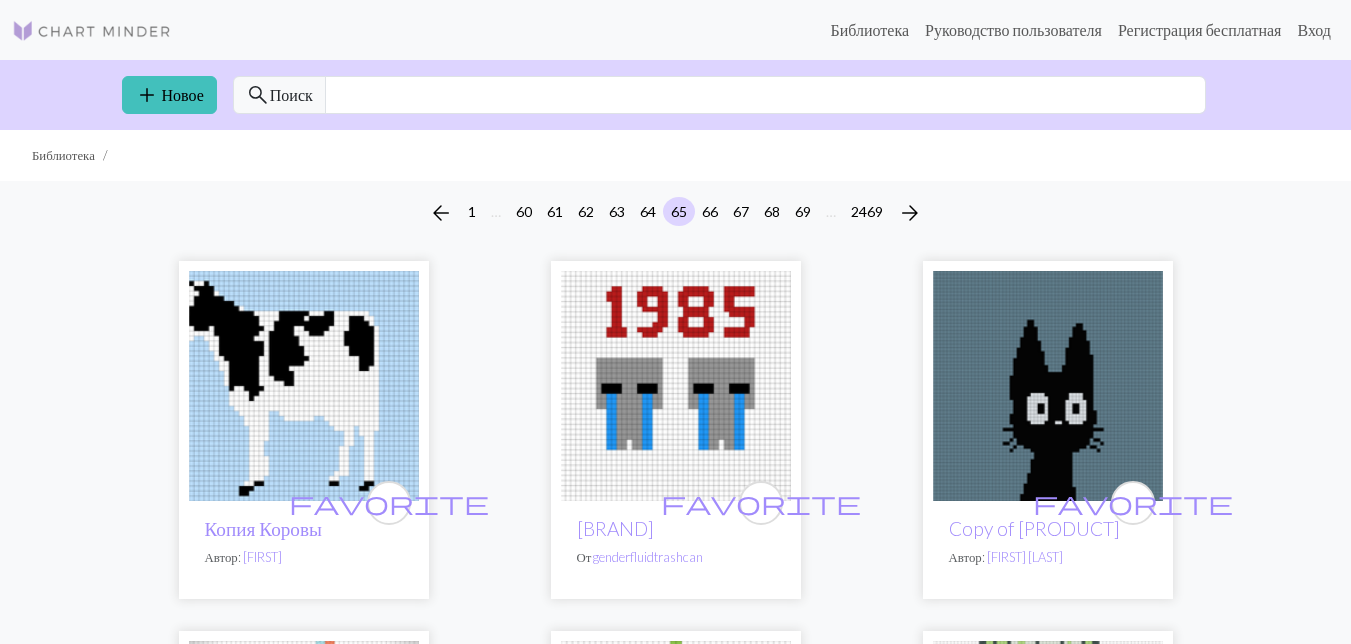 click at bounding box center [304, 386] 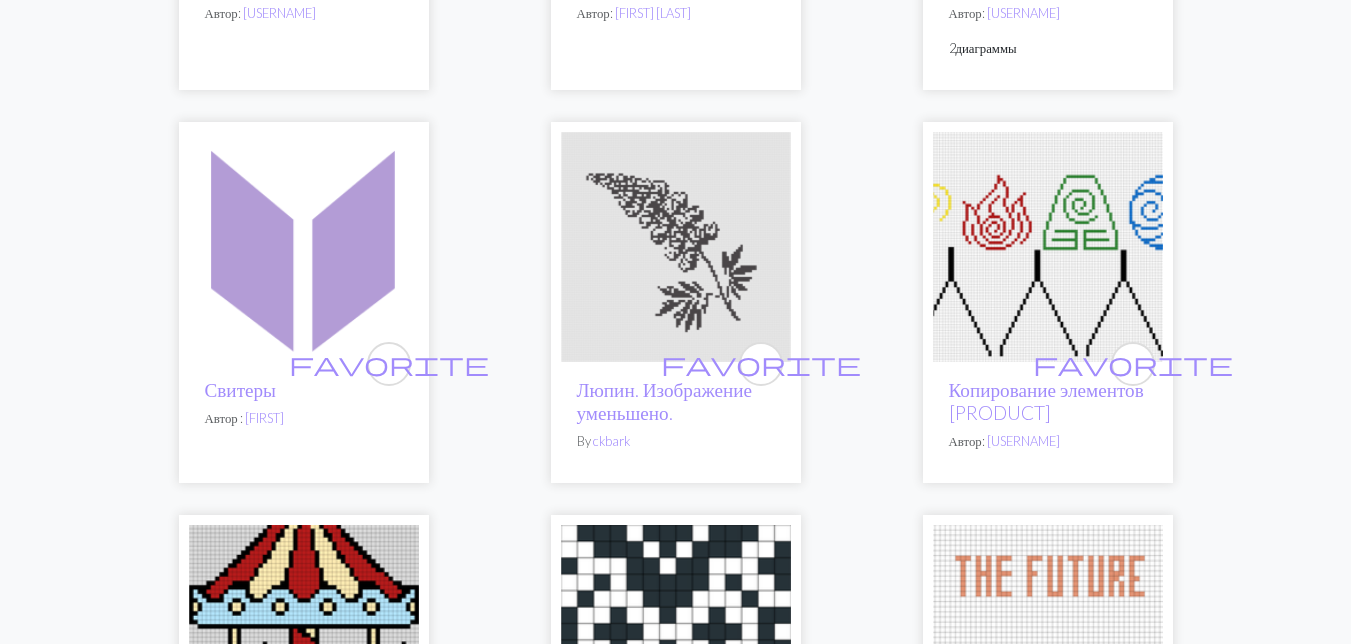 scroll, scrollTop: 3400, scrollLeft: 0, axis: vertical 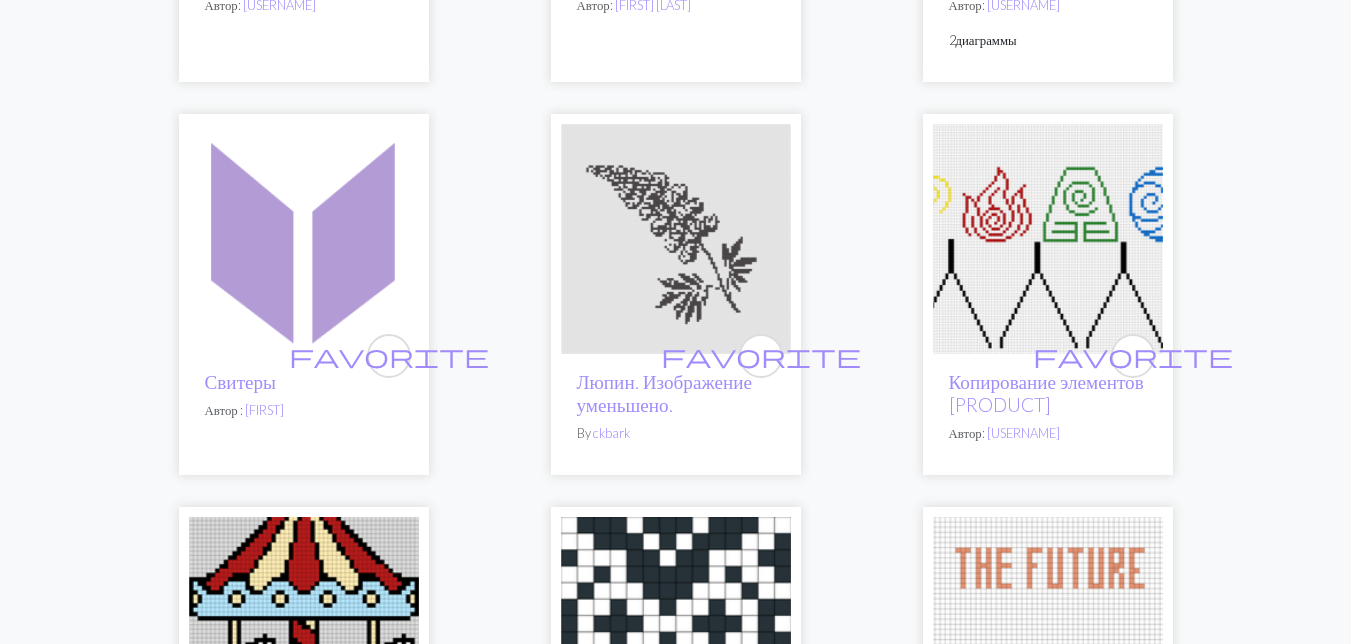 click at bounding box center [676, 239] 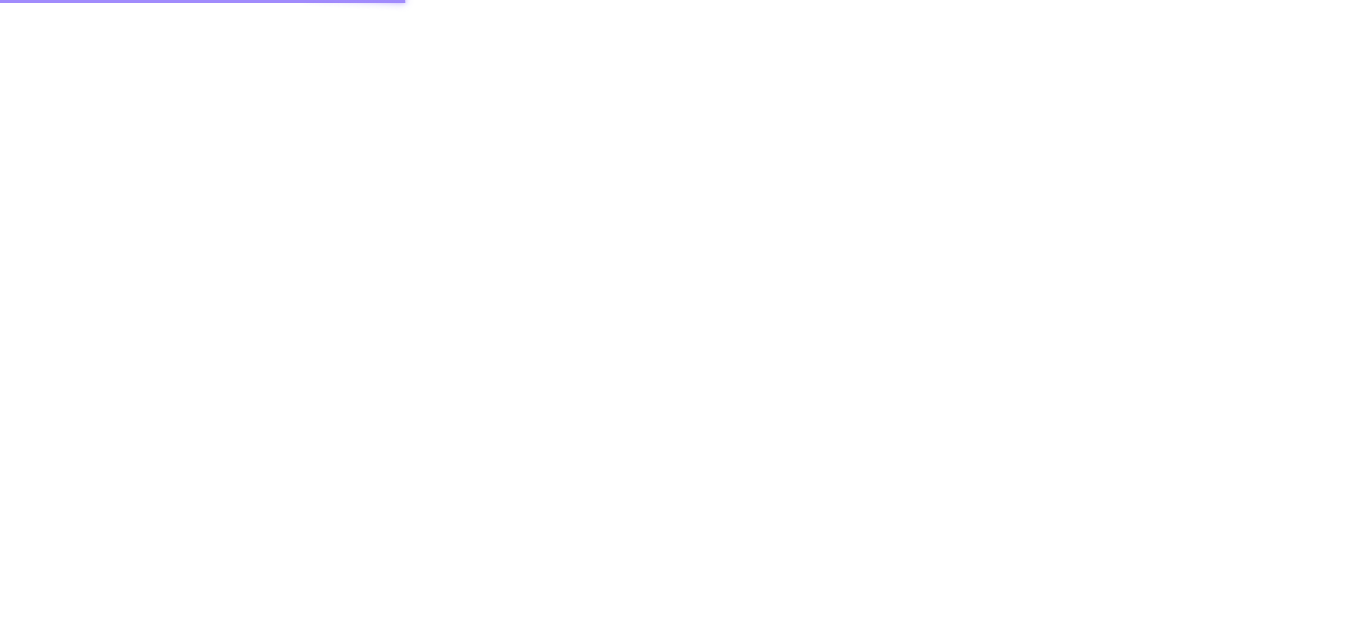 scroll, scrollTop: 0, scrollLeft: 0, axis: both 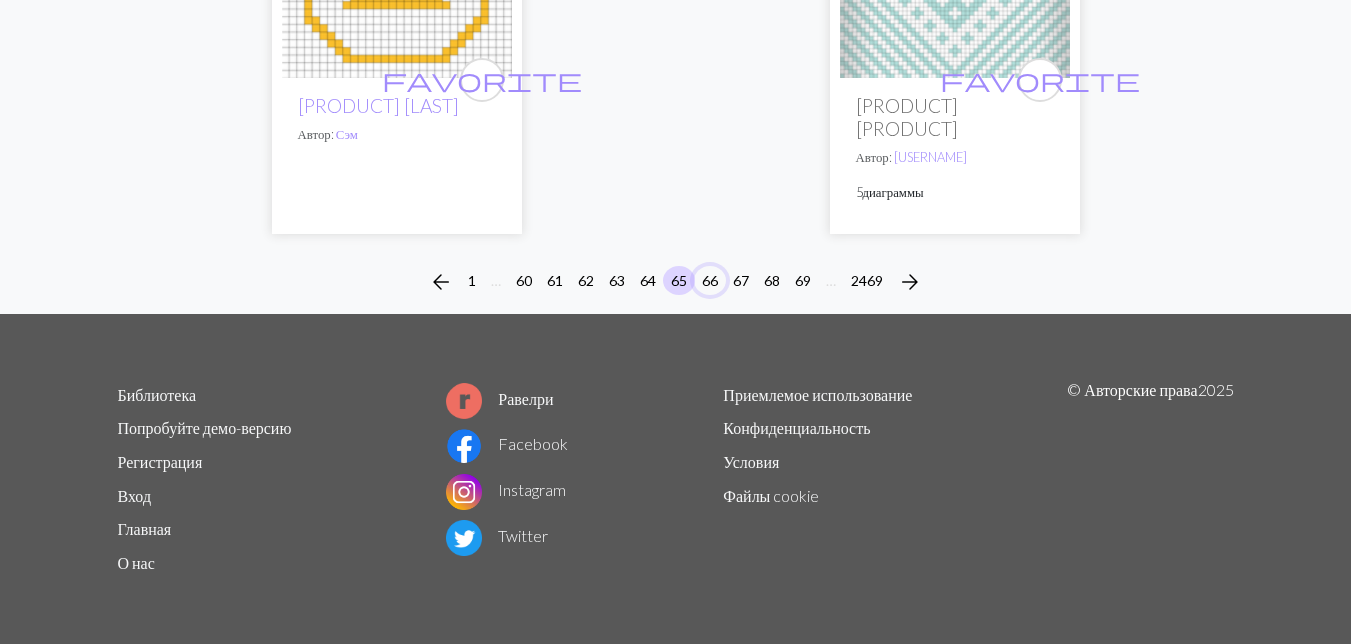 click on "66" at bounding box center (710, 280) 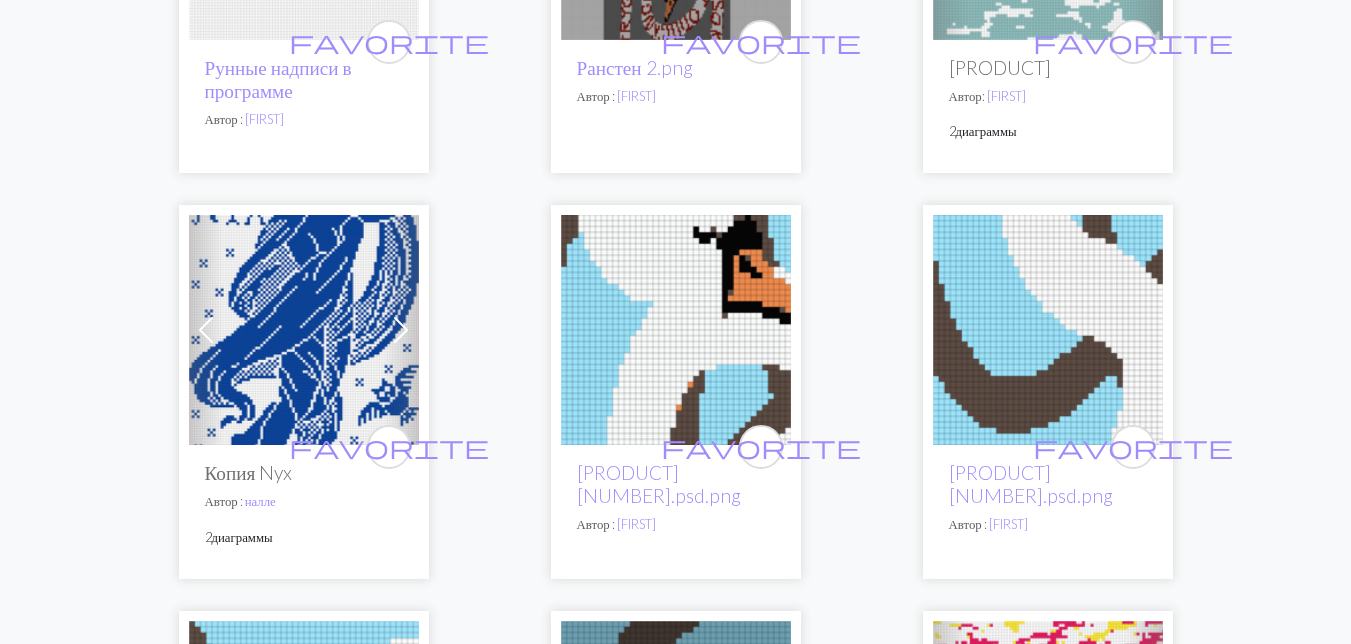scroll, scrollTop: 1700, scrollLeft: 0, axis: vertical 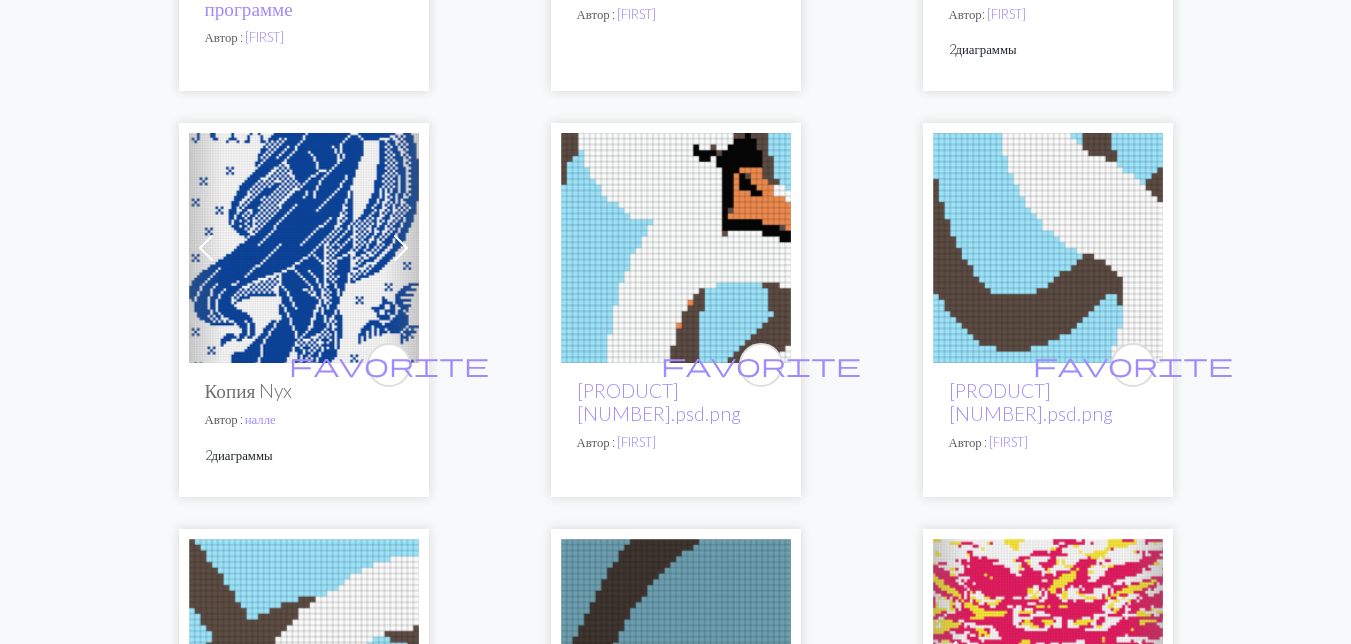 click at bounding box center (676, 248) 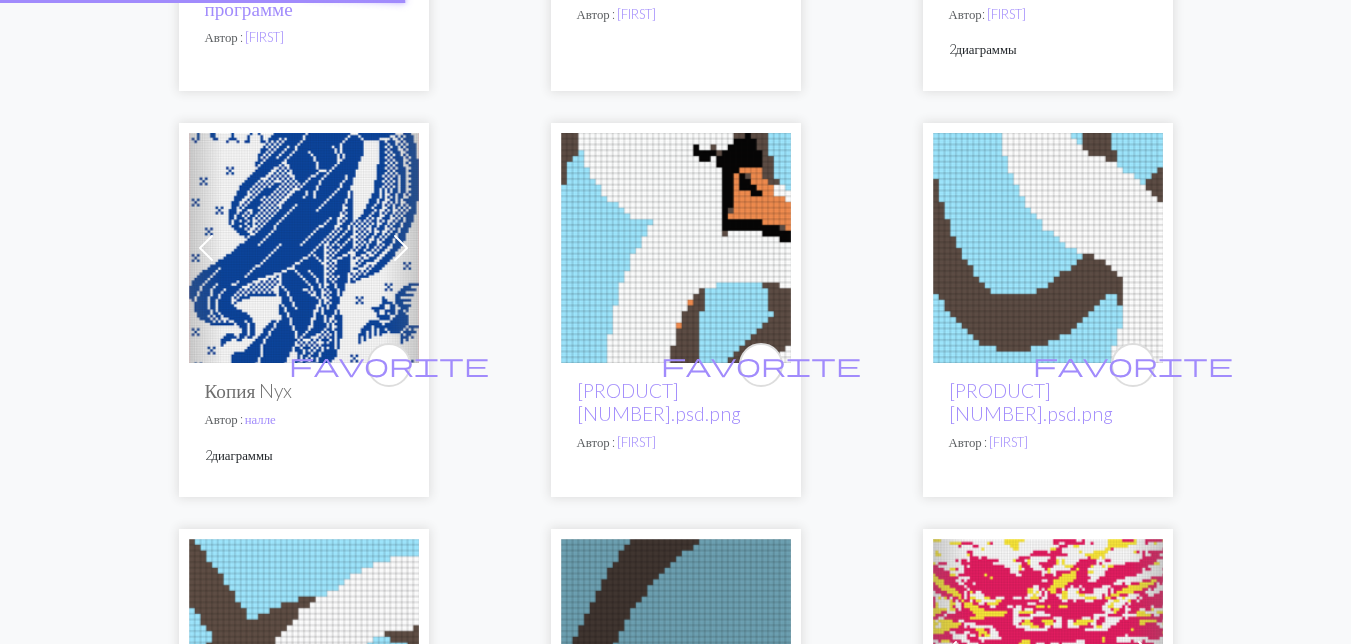 scroll, scrollTop: 0, scrollLeft: 0, axis: both 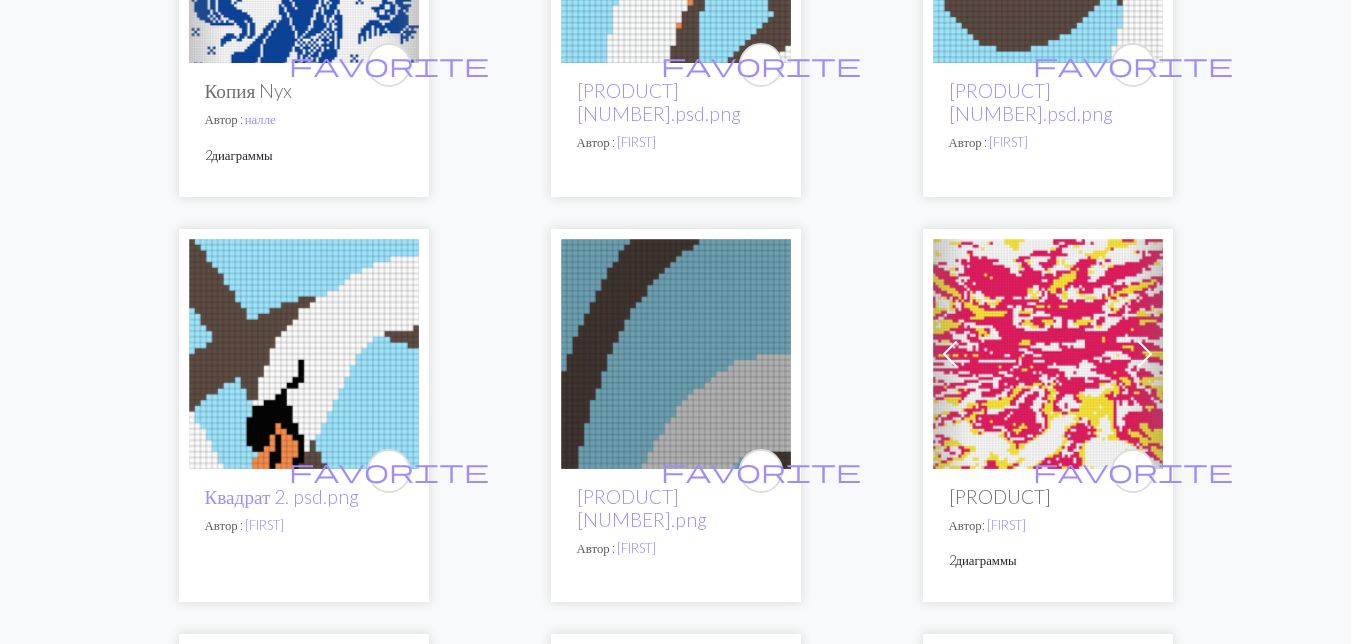 click at bounding box center (304, 354) 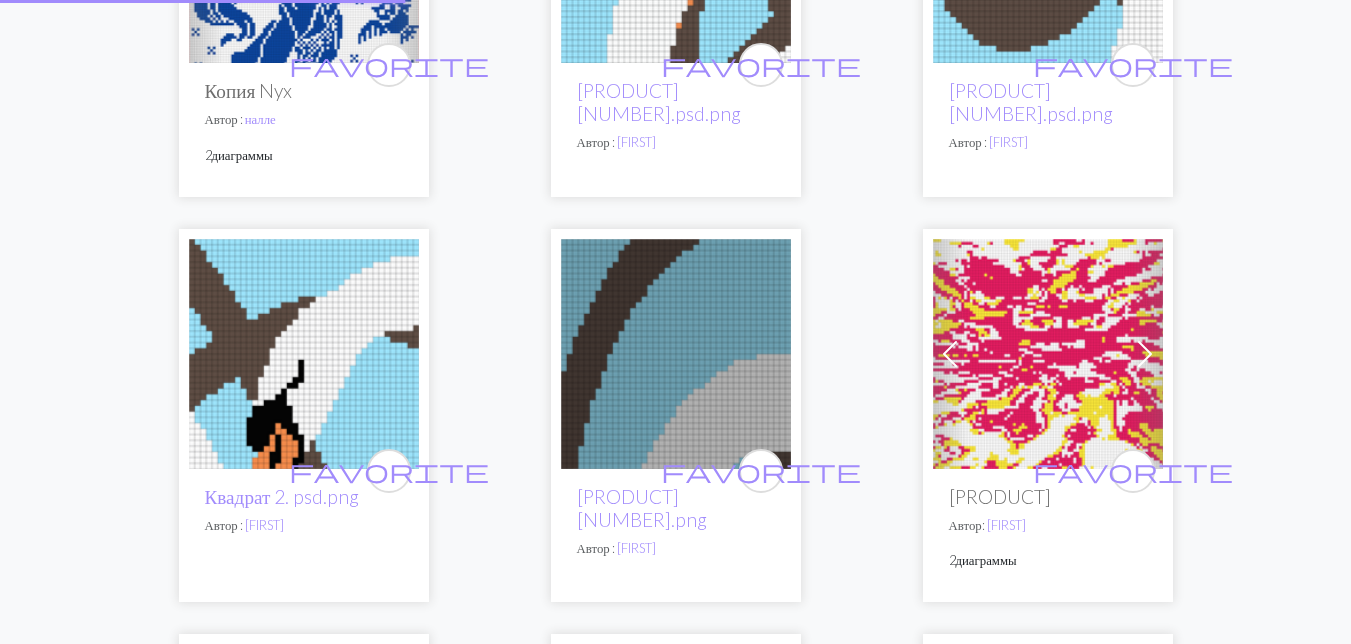 scroll, scrollTop: 0, scrollLeft: 0, axis: both 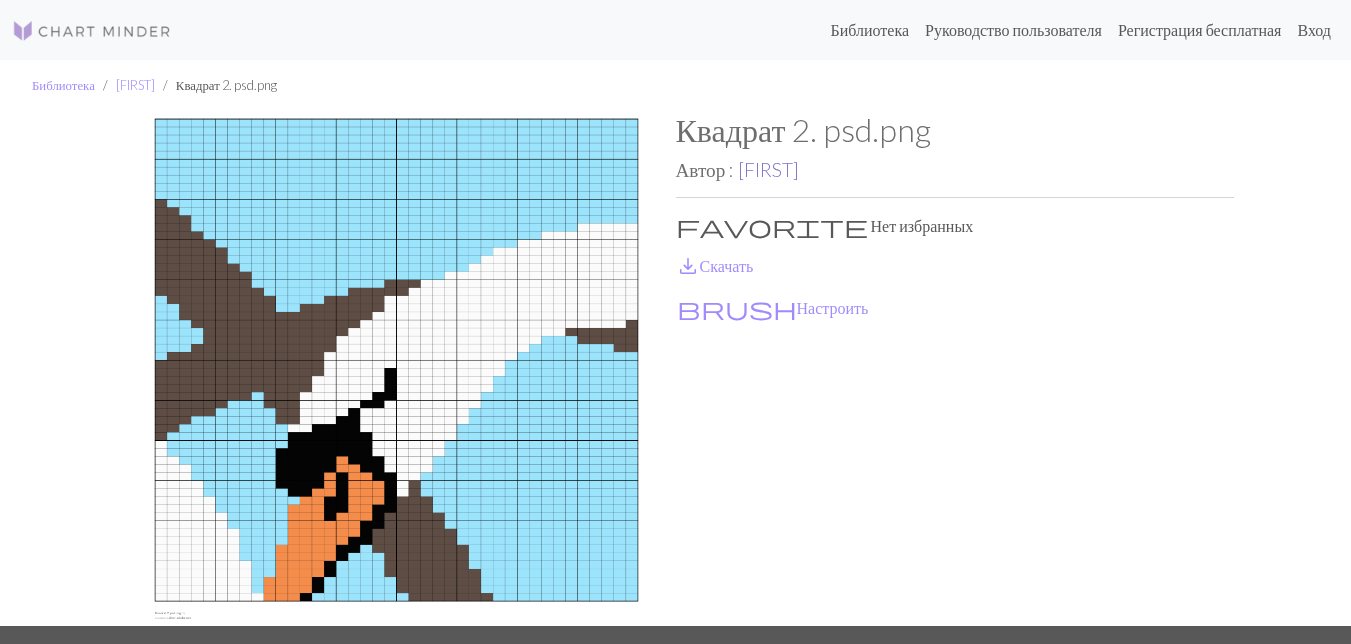 click on "[FIRST]" at bounding box center (768, 169) 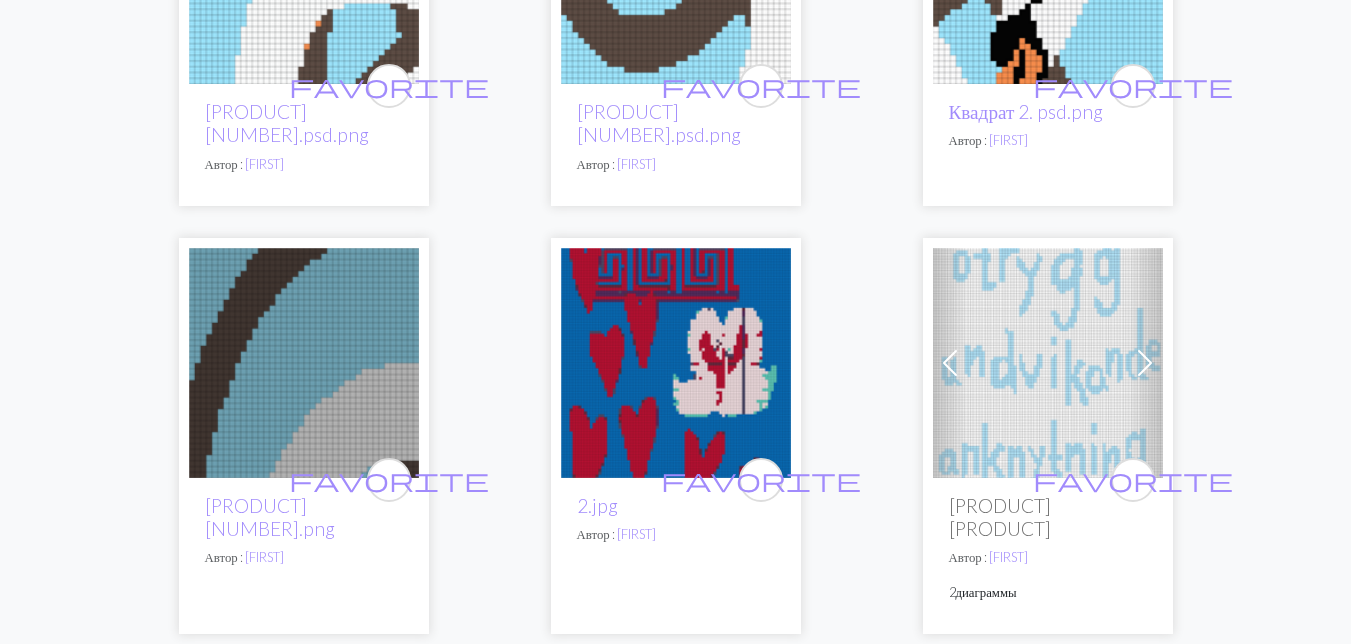 scroll, scrollTop: 600, scrollLeft: 0, axis: vertical 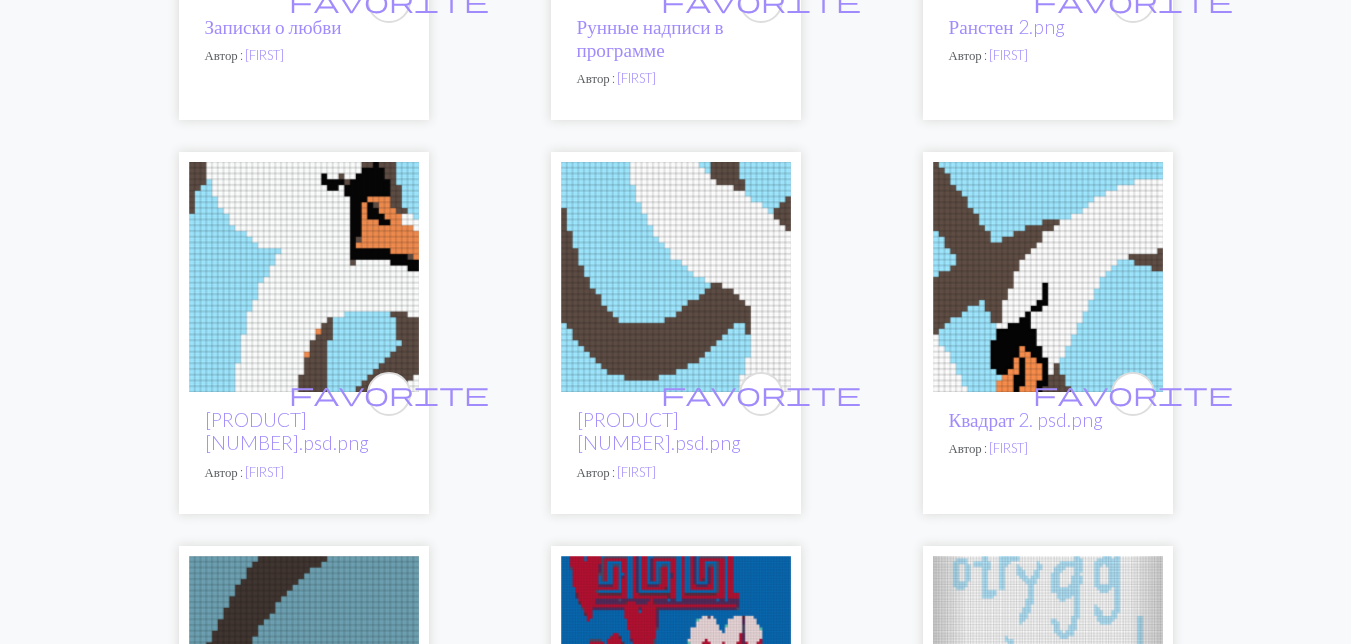 click at bounding box center (1048, 277) 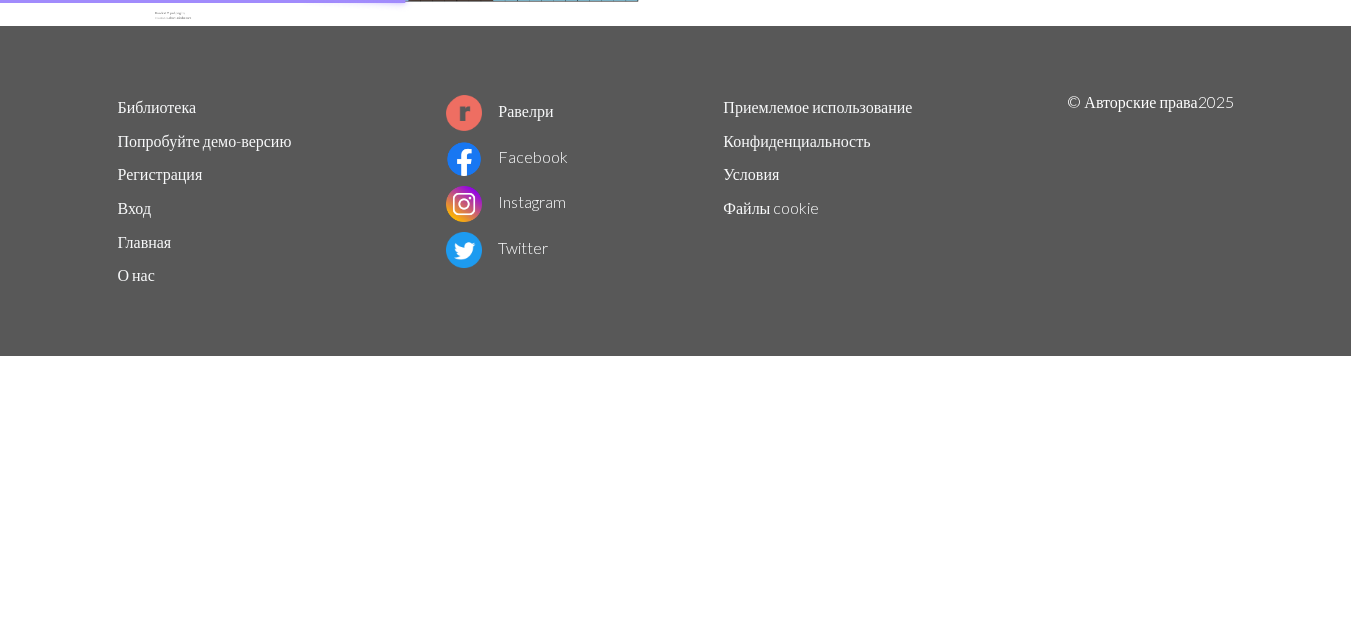 scroll, scrollTop: 0, scrollLeft: 0, axis: both 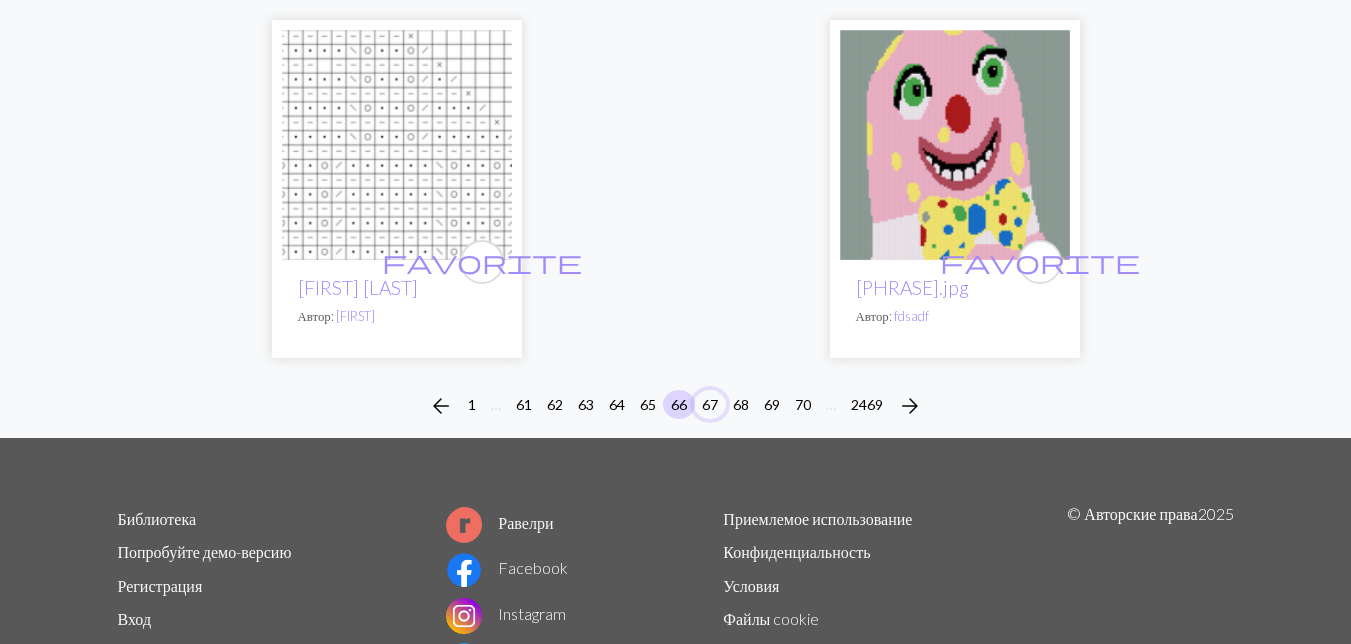 click on "67" at bounding box center (710, 404) 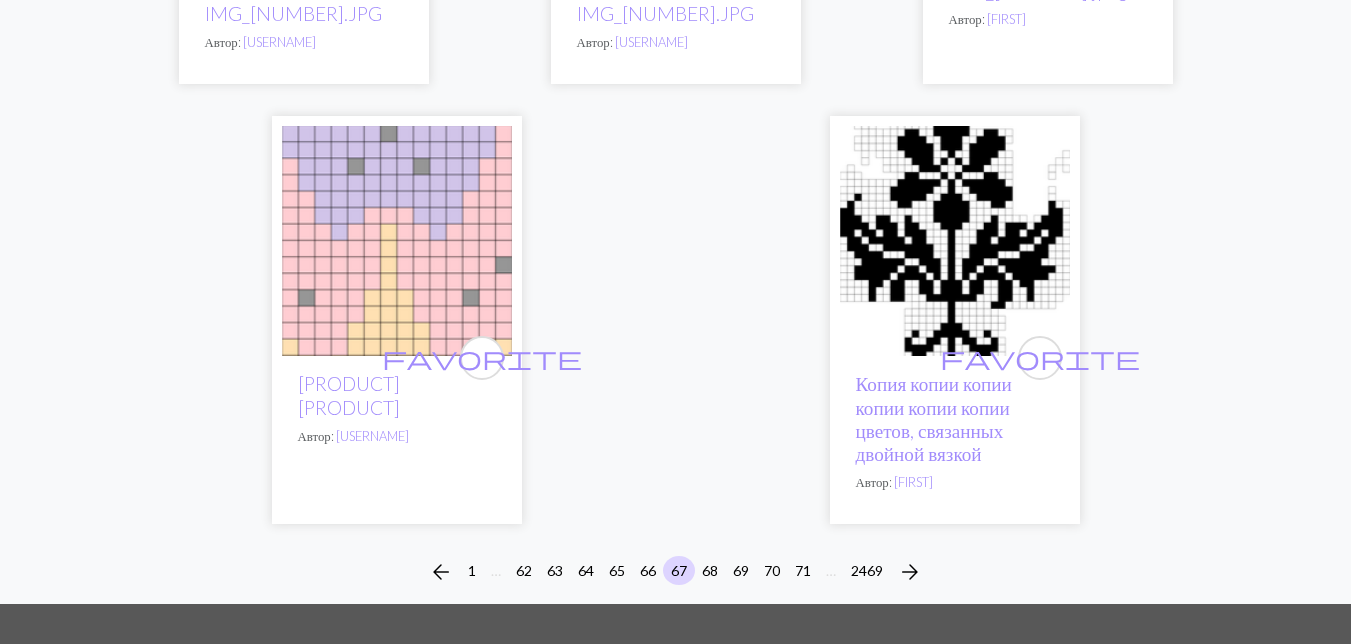 scroll, scrollTop: 7006, scrollLeft: 0, axis: vertical 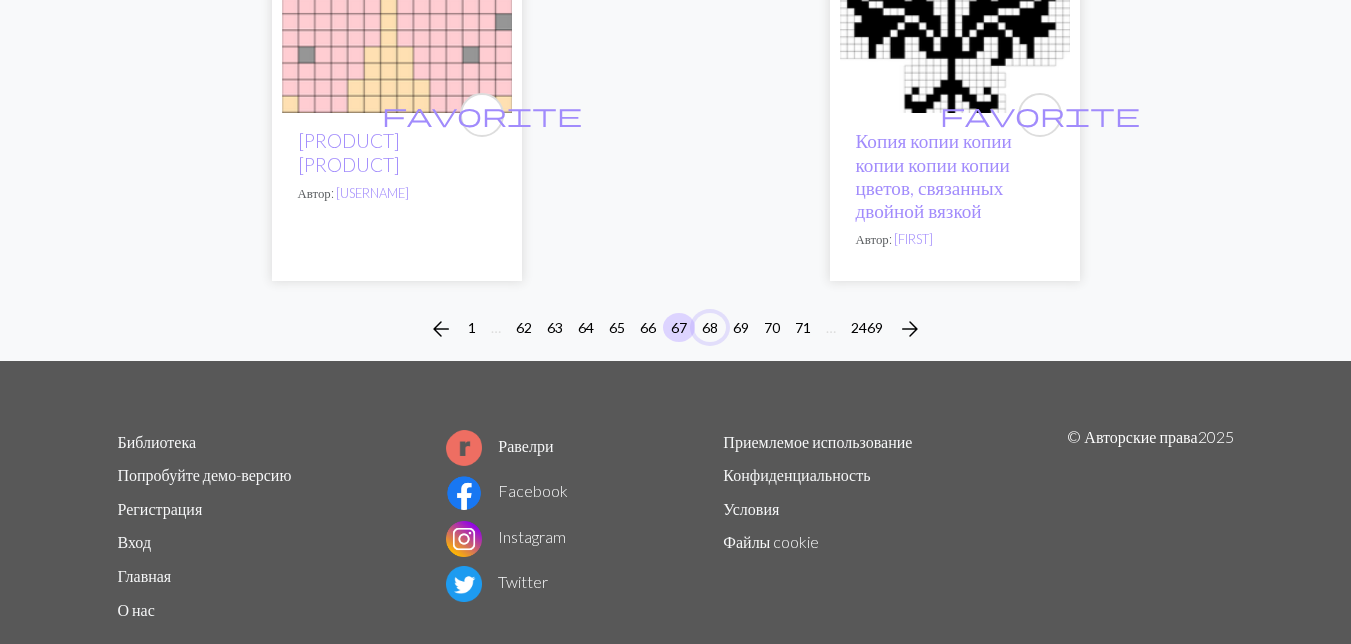 click on "68" at bounding box center [710, 327] 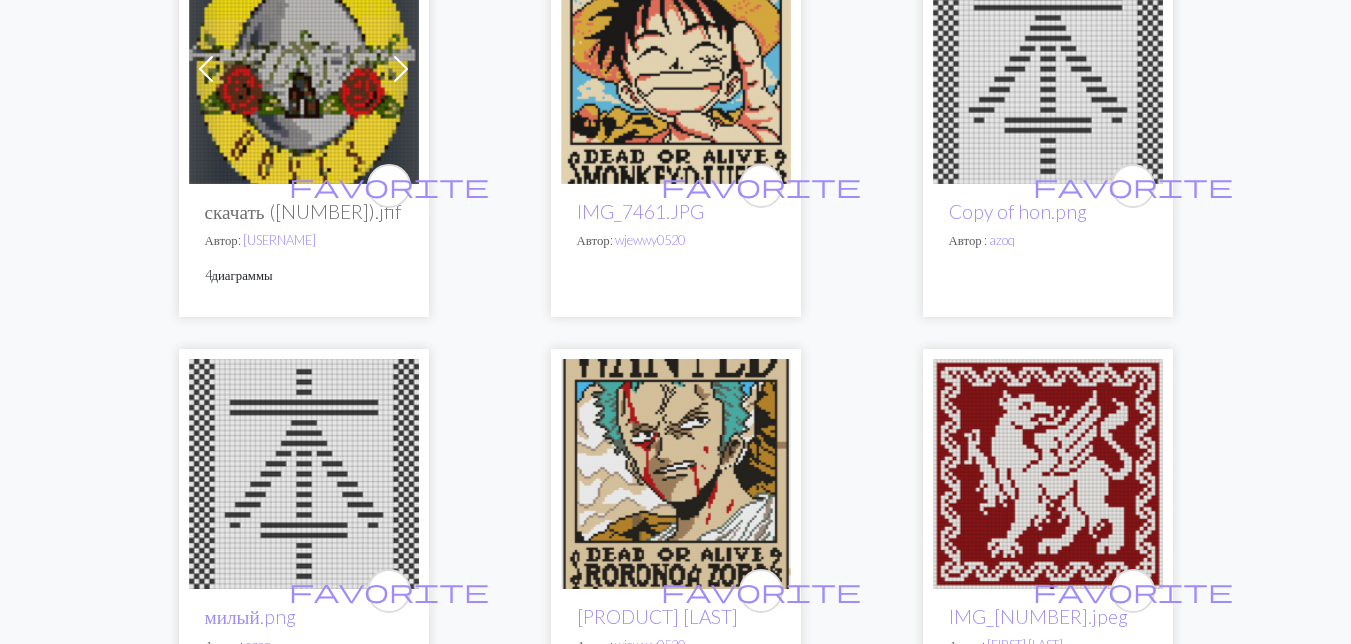 scroll, scrollTop: 800, scrollLeft: 0, axis: vertical 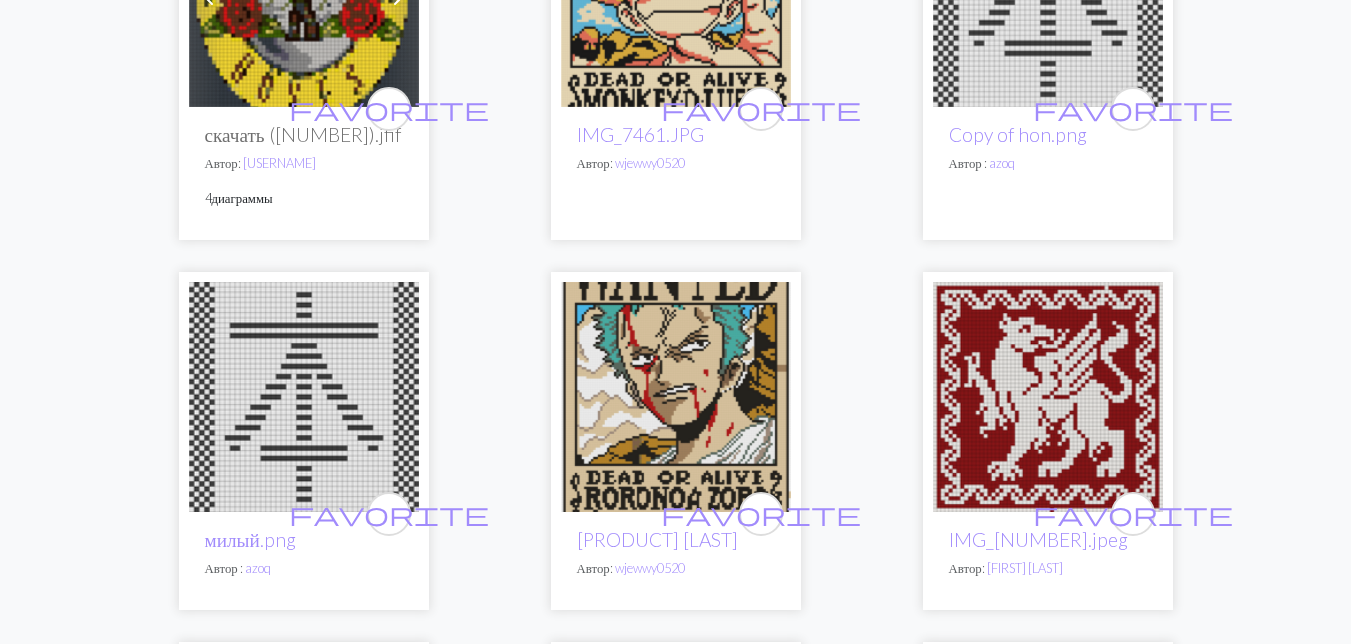 click at bounding box center (676, -8) 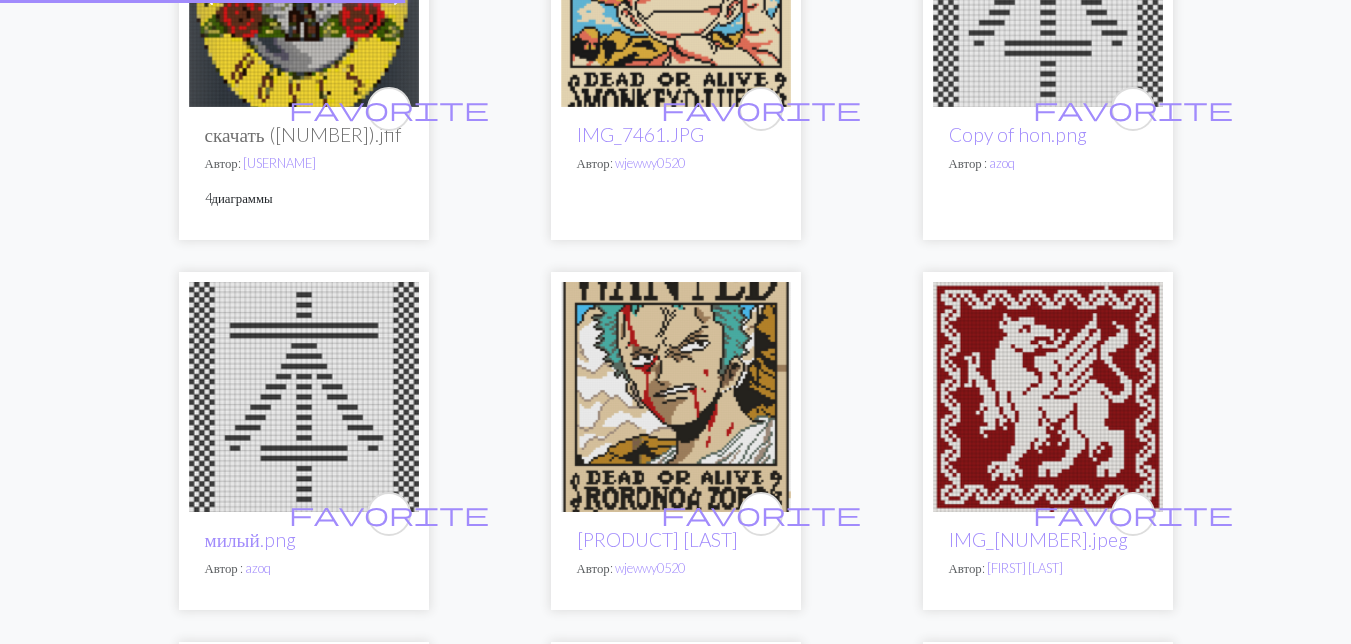 scroll, scrollTop: 0, scrollLeft: 0, axis: both 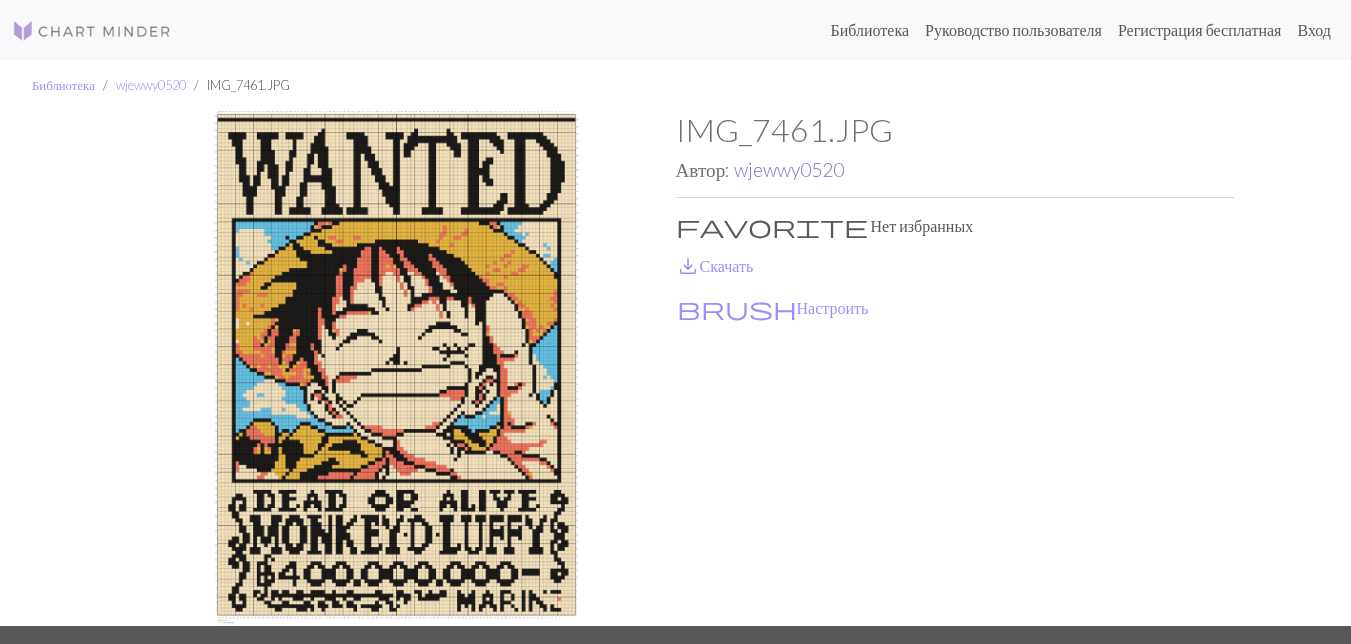 click on "wjewwy0520" at bounding box center (789, 169) 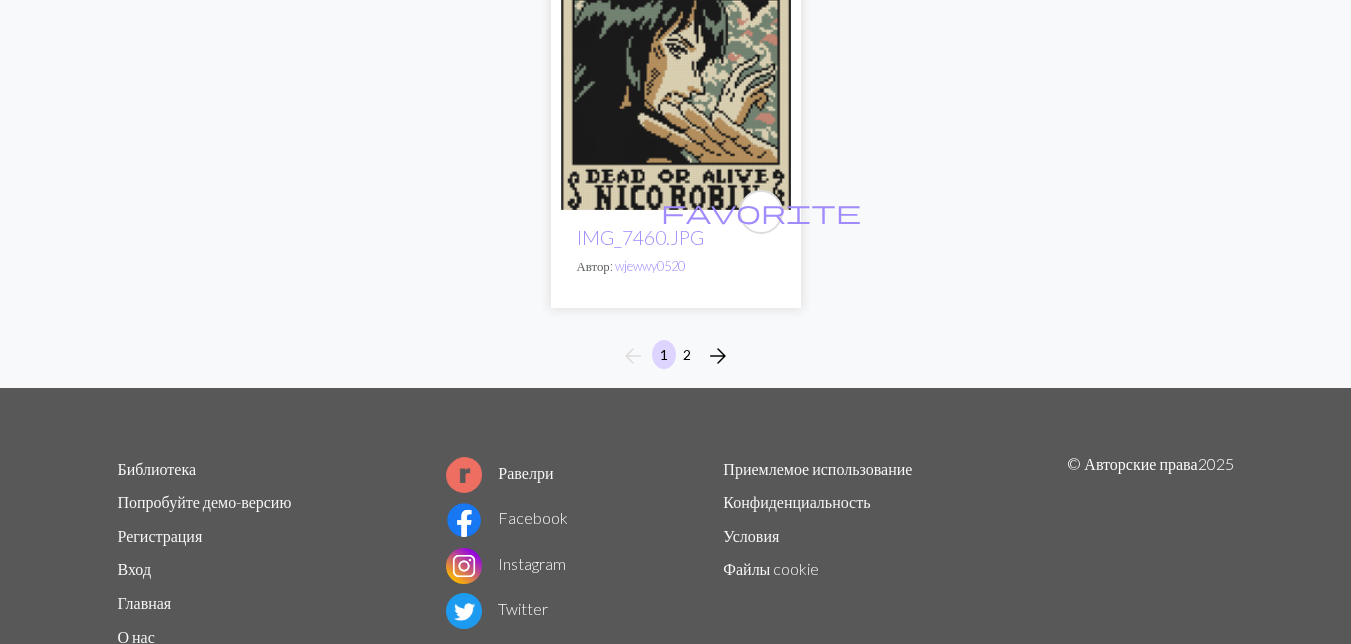 scroll, scrollTop: 2400, scrollLeft: 0, axis: vertical 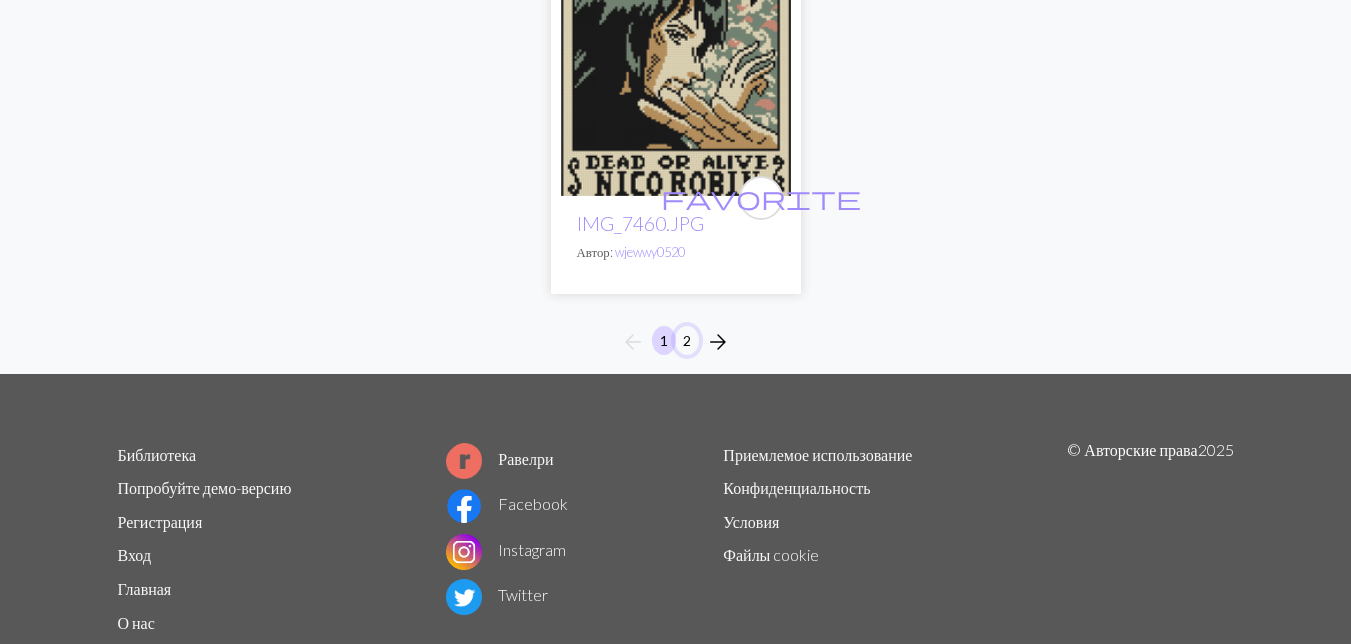 click on "2" at bounding box center (687, 340) 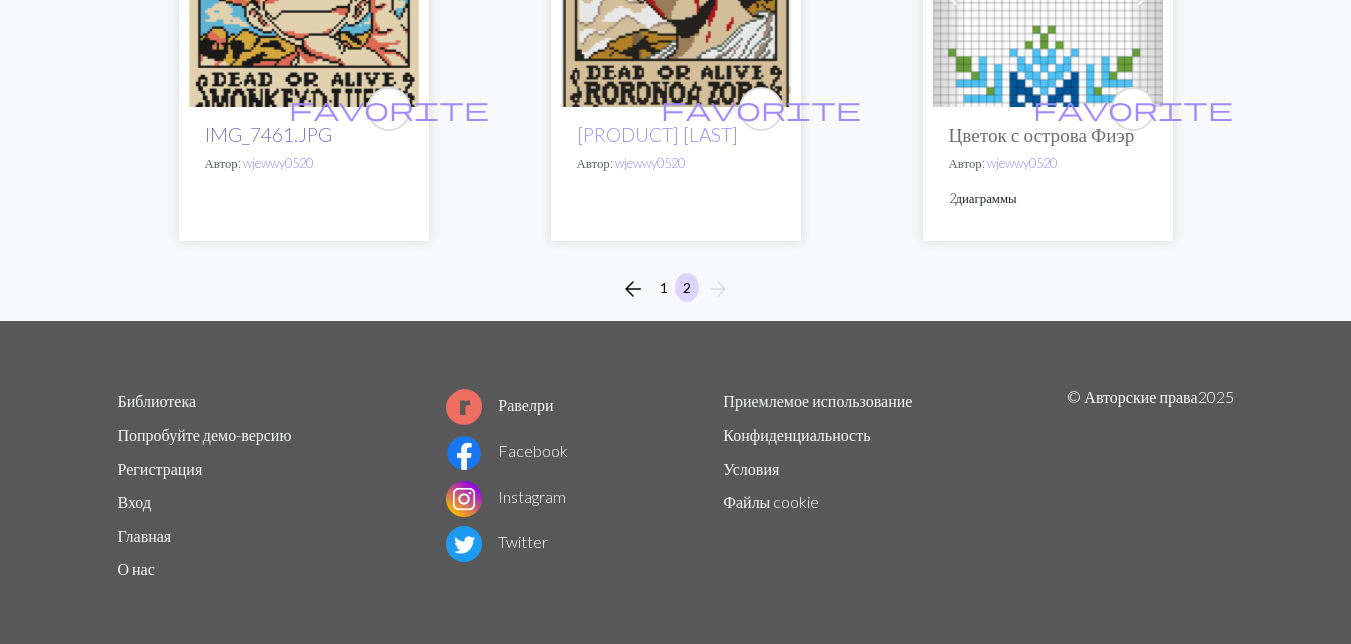 scroll, scrollTop: 562, scrollLeft: 0, axis: vertical 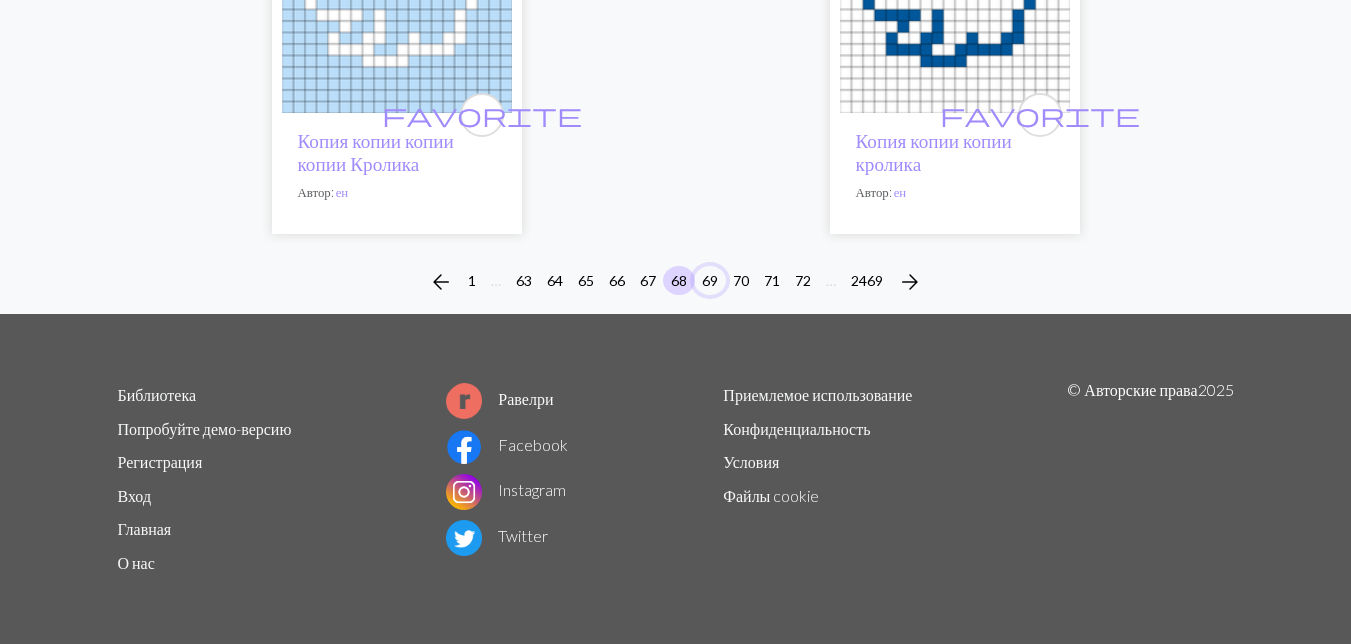 click on "69" at bounding box center (710, 280) 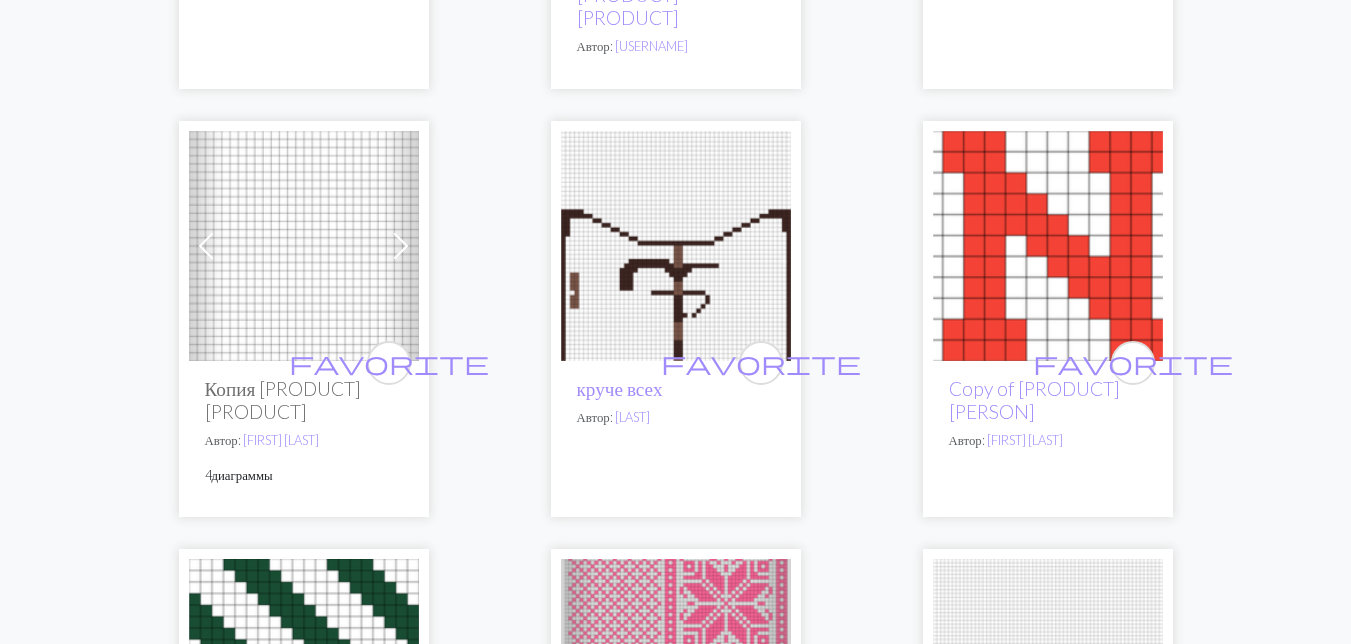 scroll, scrollTop: 6300, scrollLeft: 0, axis: vertical 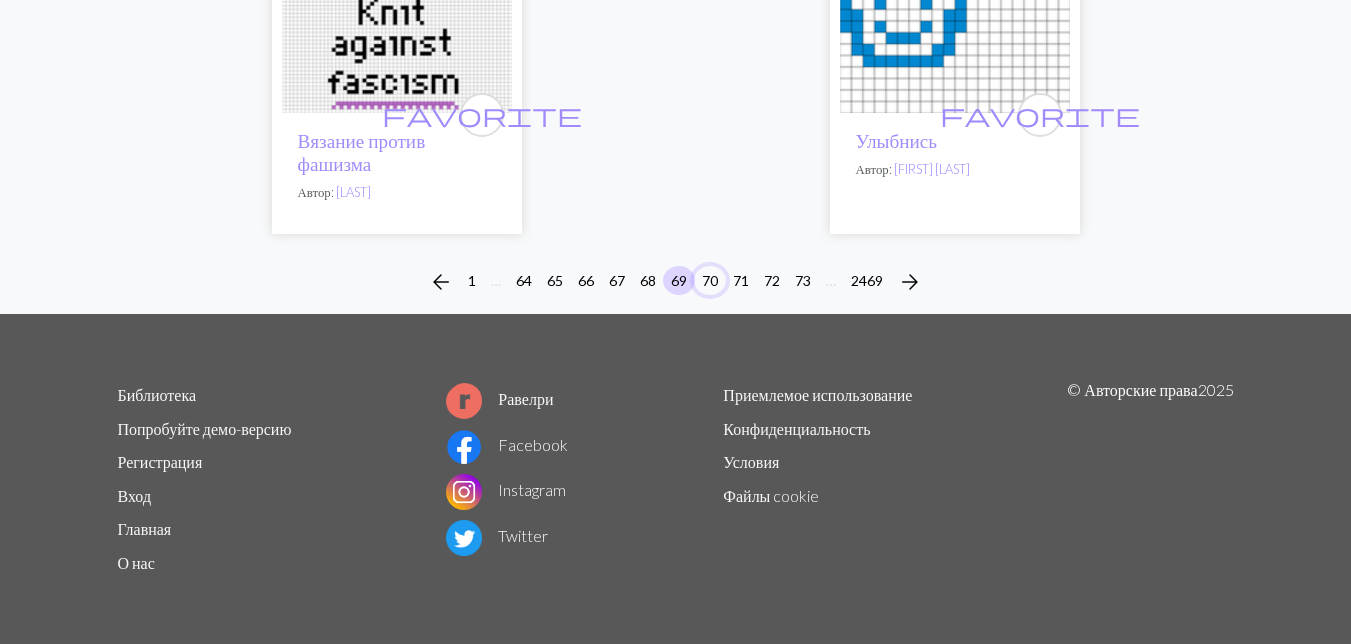 click on "70" at bounding box center (710, 280) 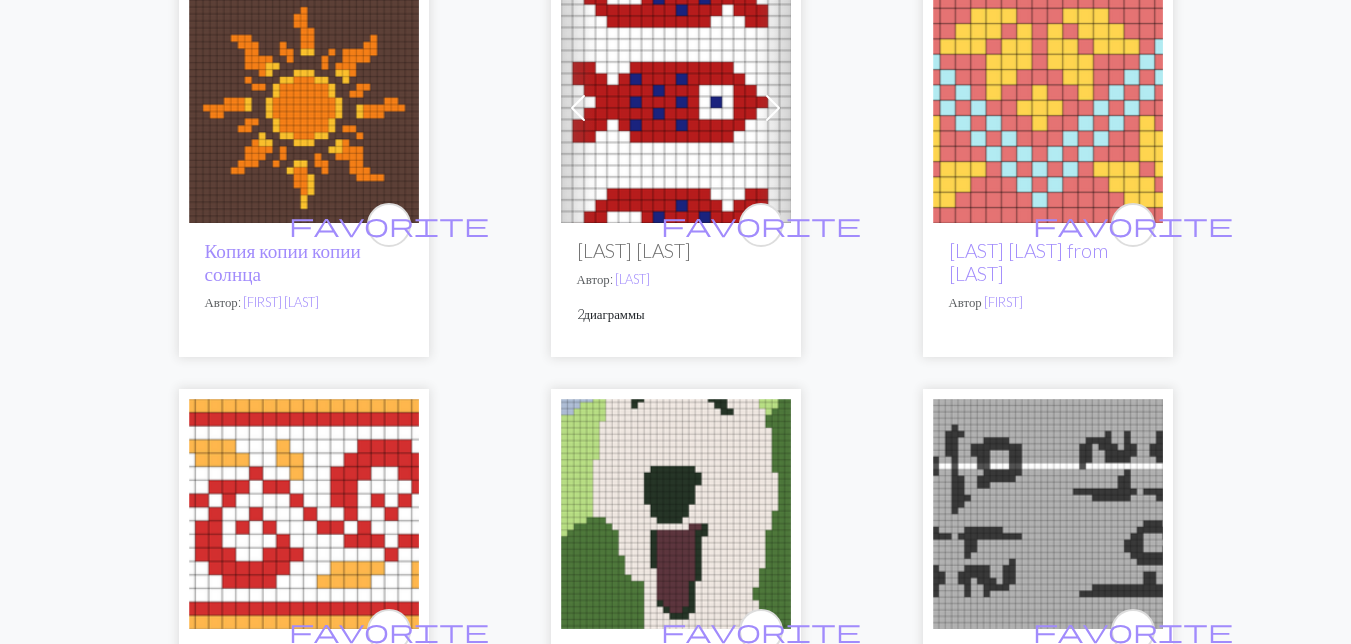 scroll, scrollTop: 2200, scrollLeft: 0, axis: vertical 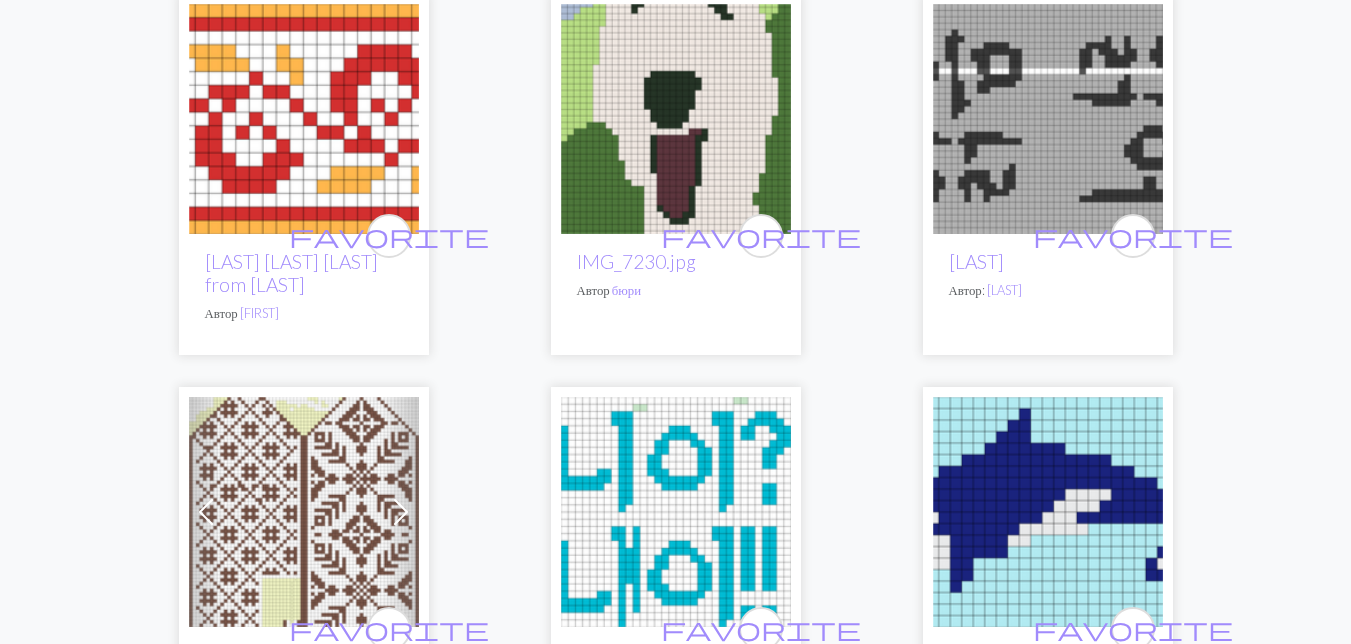 click at bounding box center (676, 119) 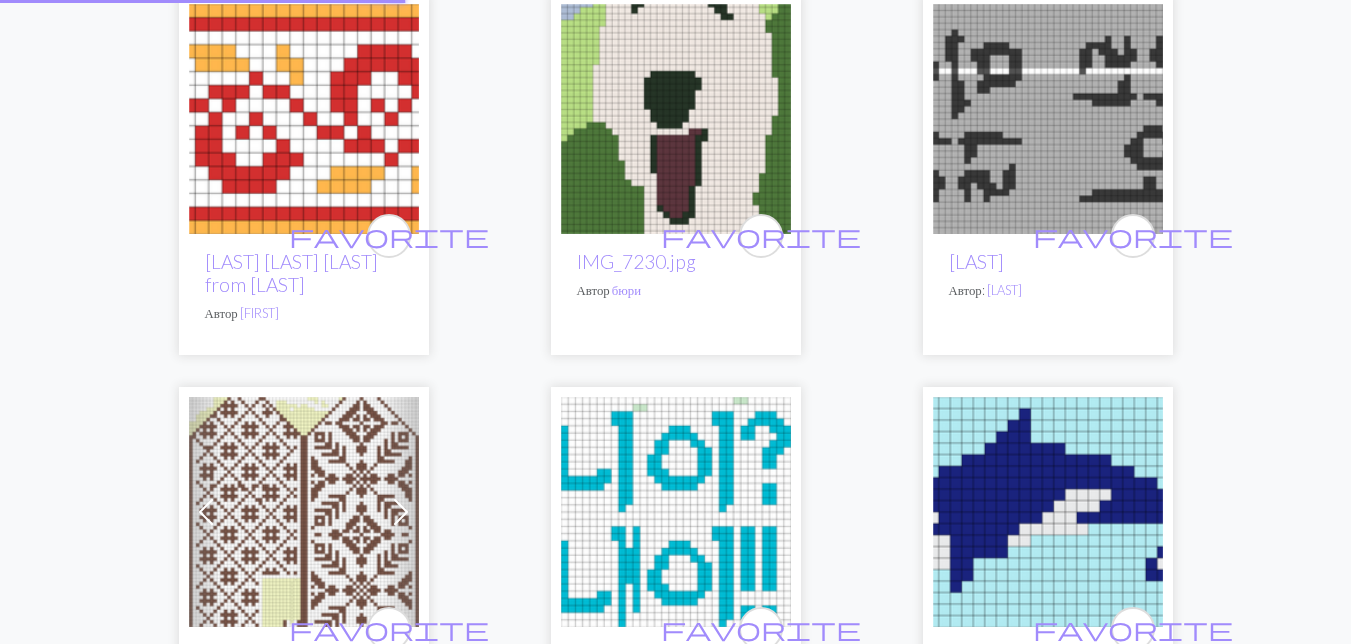 scroll, scrollTop: 0, scrollLeft: 0, axis: both 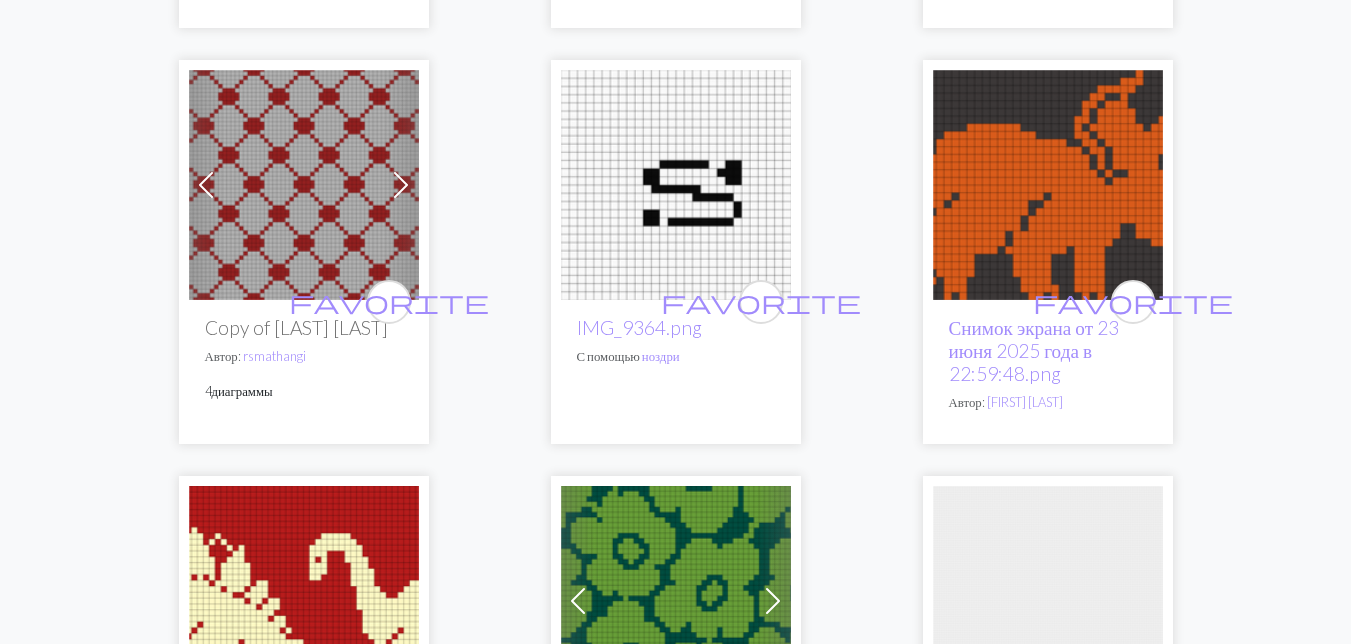 click at bounding box center [1048, 185] 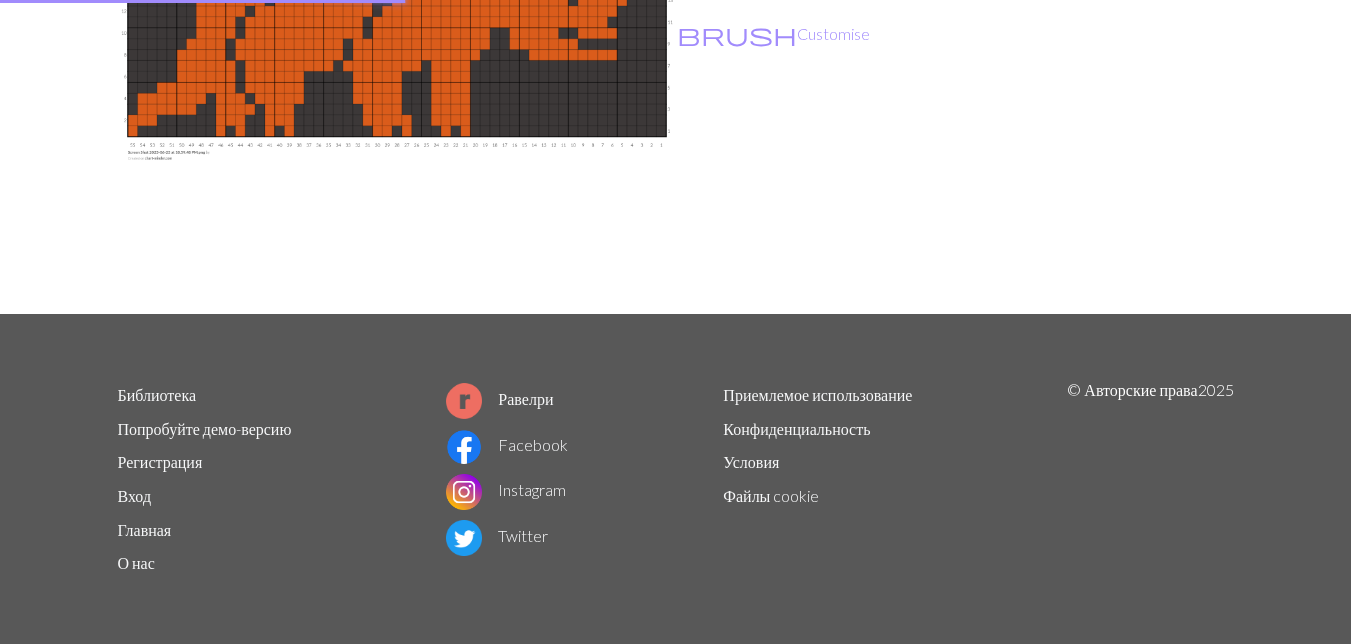 scroll, scrollTop: 0, scrollLeft: 0, axis: both 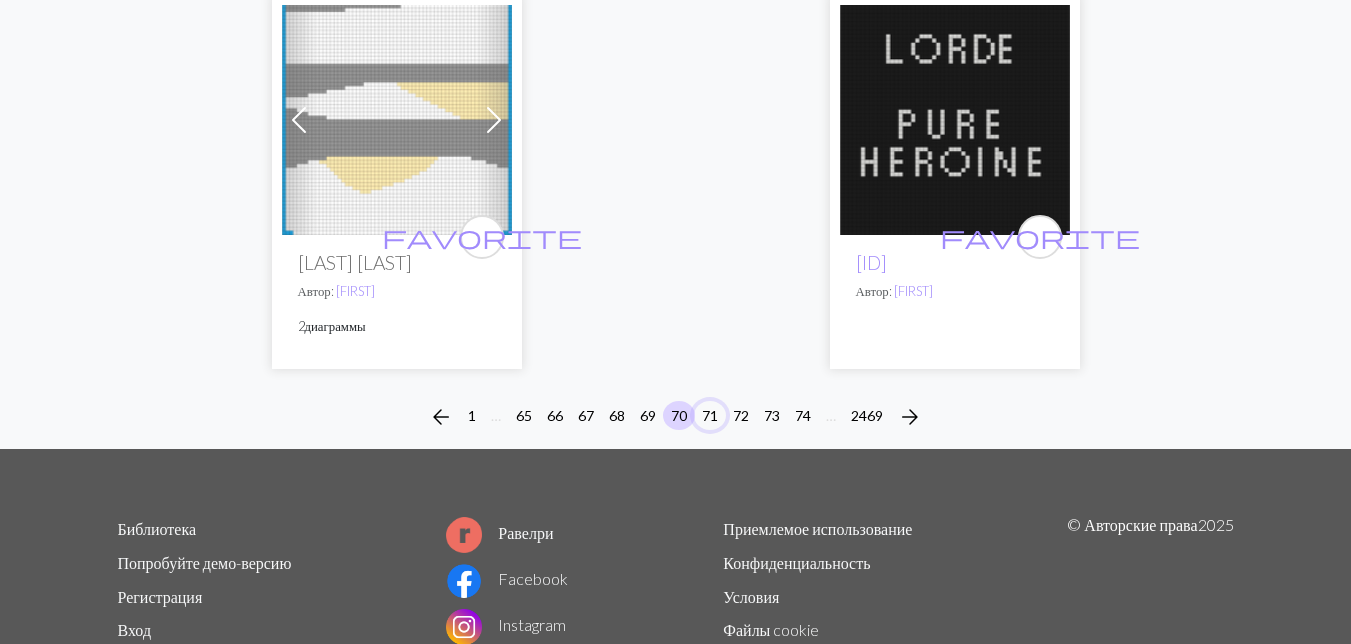 click on "71" at bounding box center (710, 415) 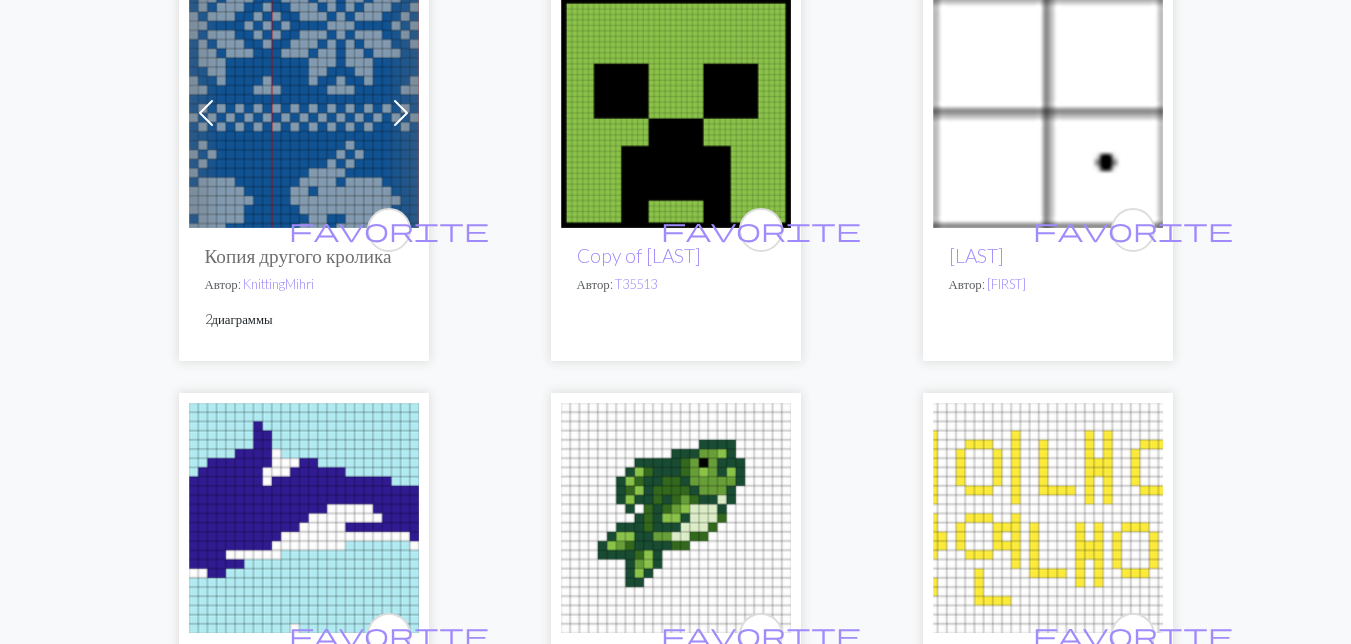 scroll, scrollTop: 4600, scrollLeft: 0, axis: vertical 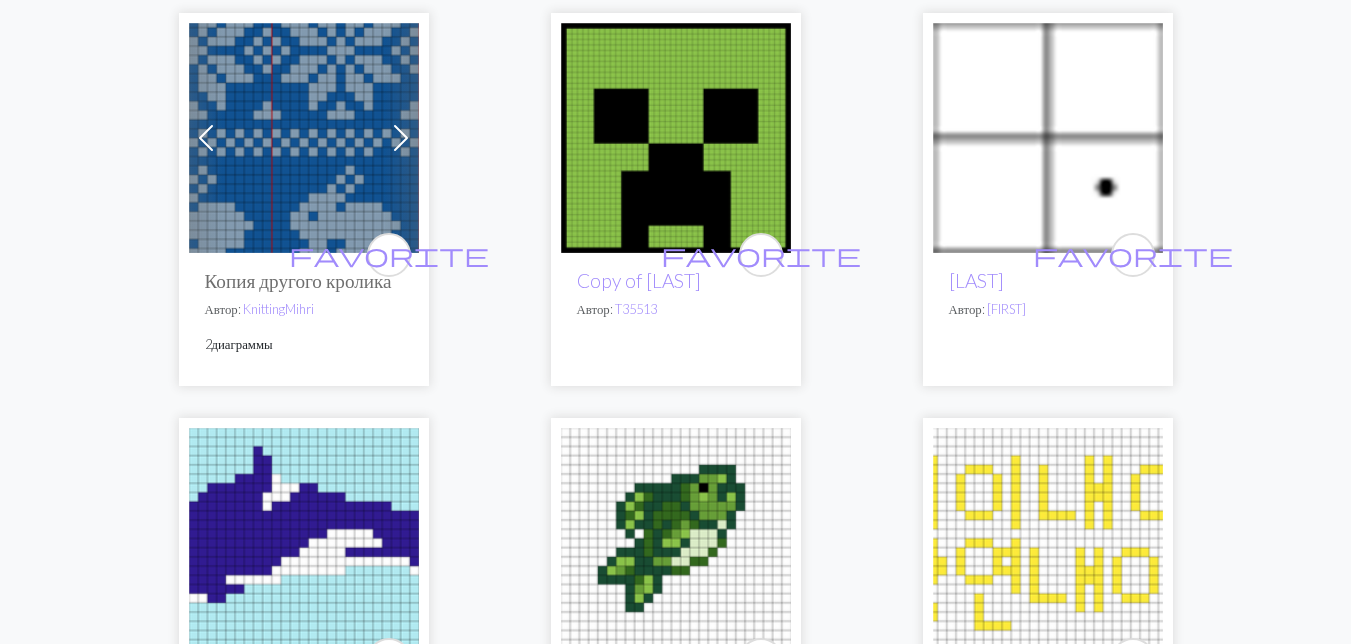 click at bounding box center (304, 138) 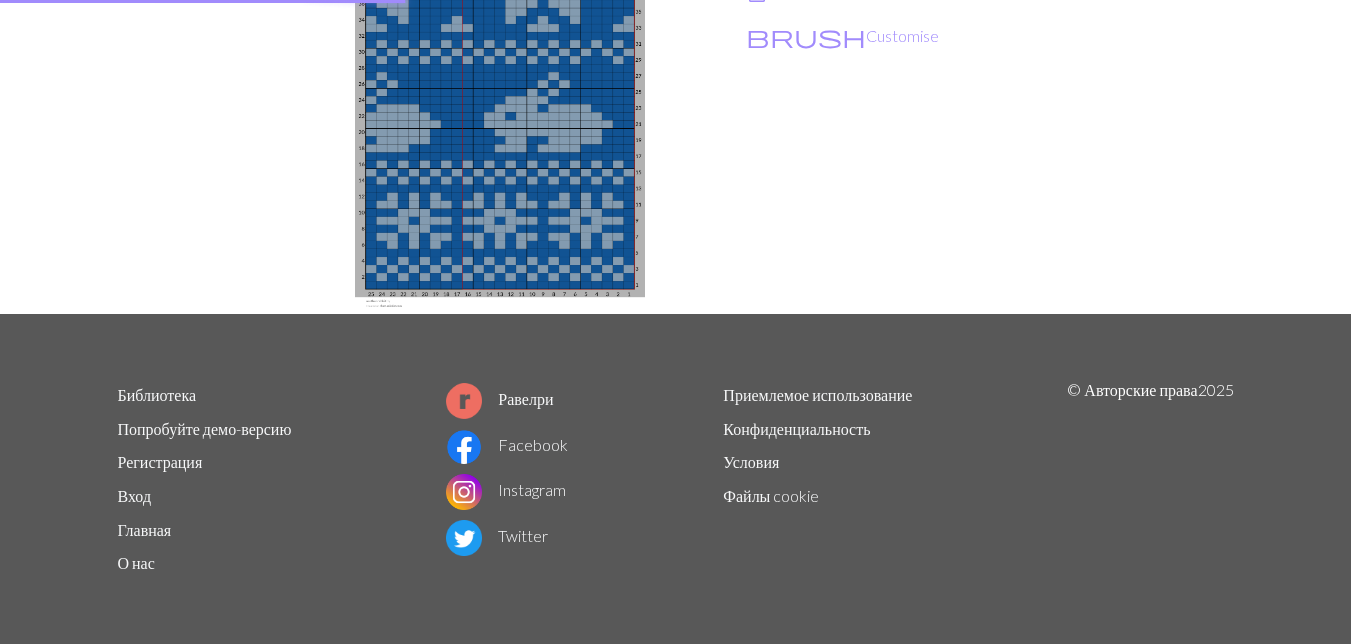 scroll, scrollTop: 0, scrollLeft: 0, axis: both 